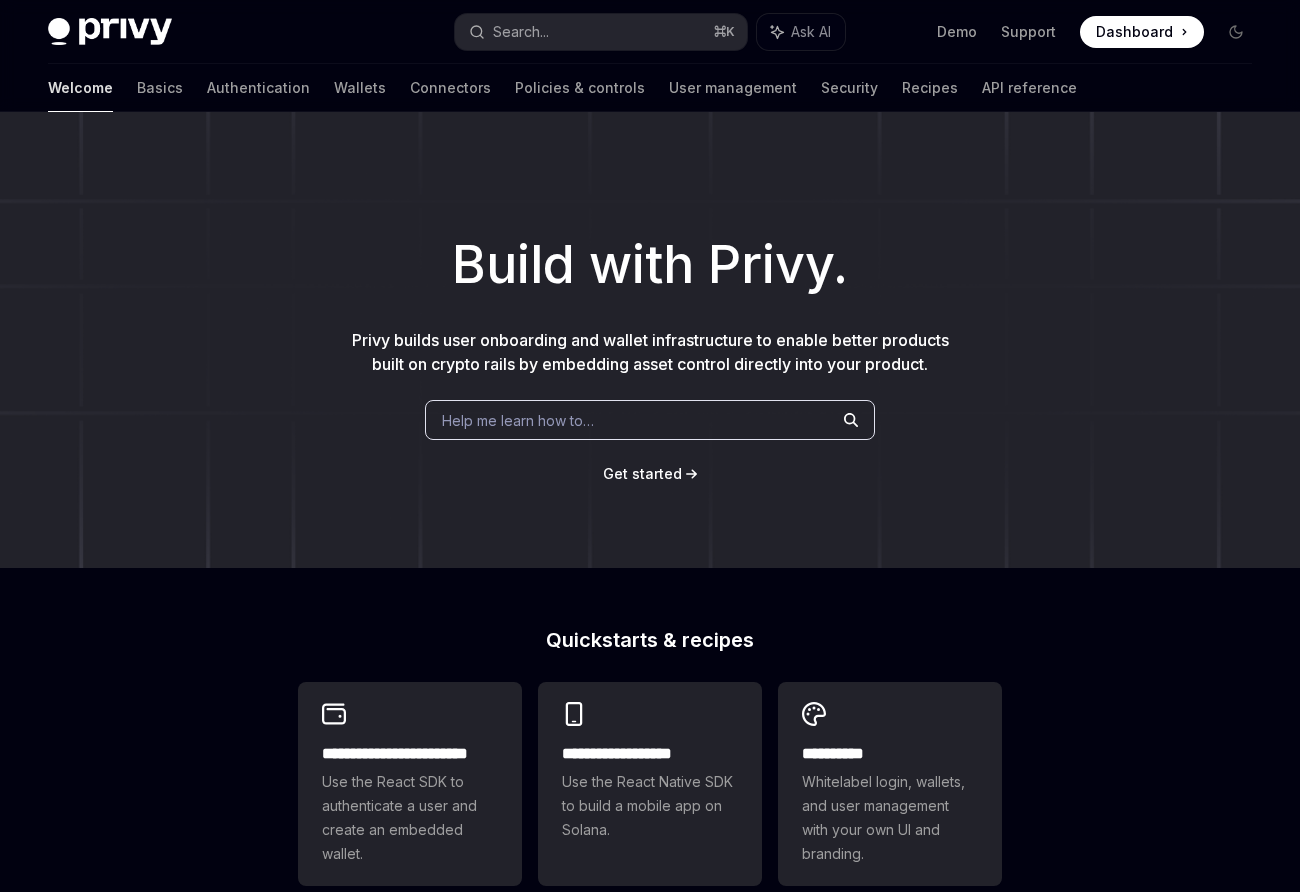 scroll, scrollTop: 0, scrollLeft: 0, axis: both 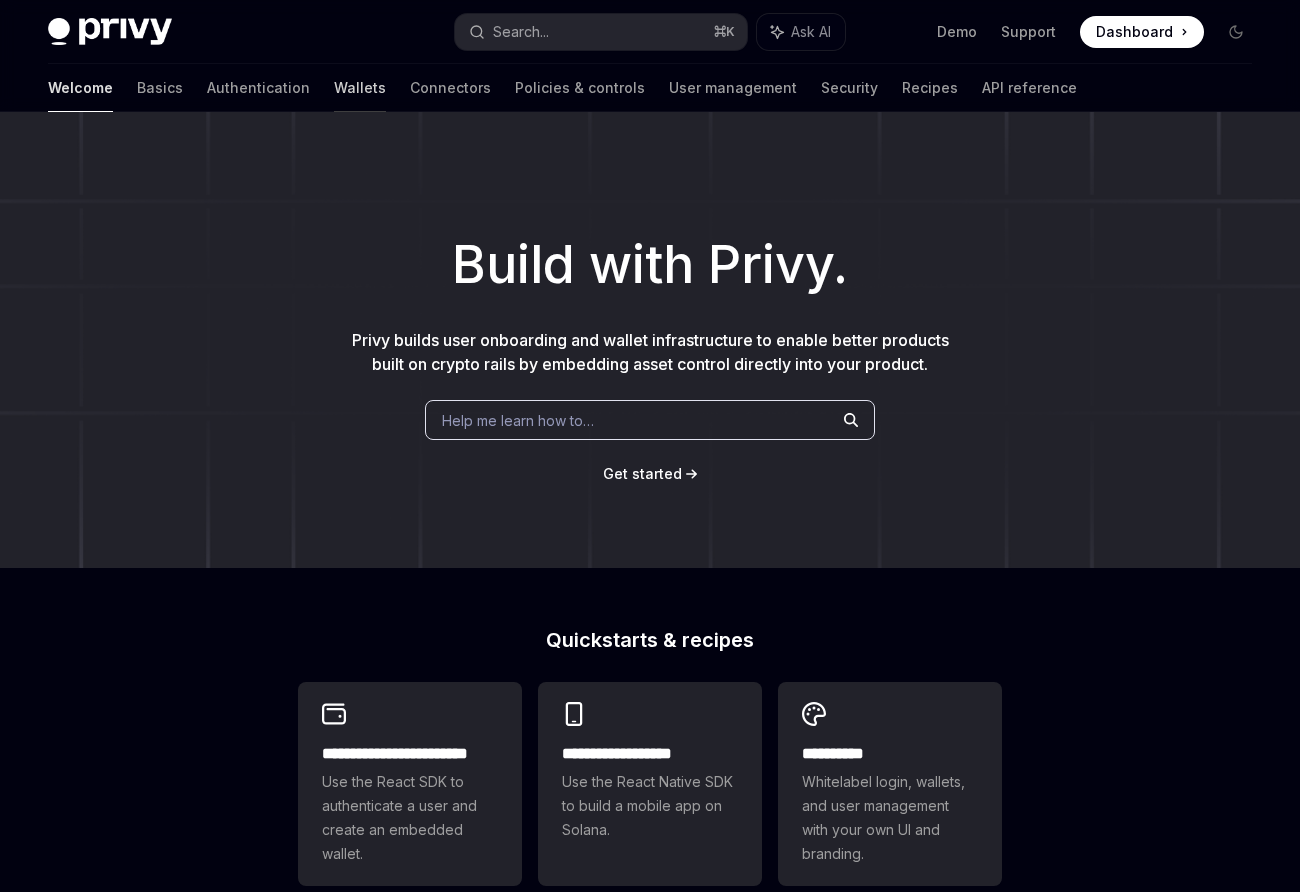 click on "Wallets" at bounding box center (360, 88) 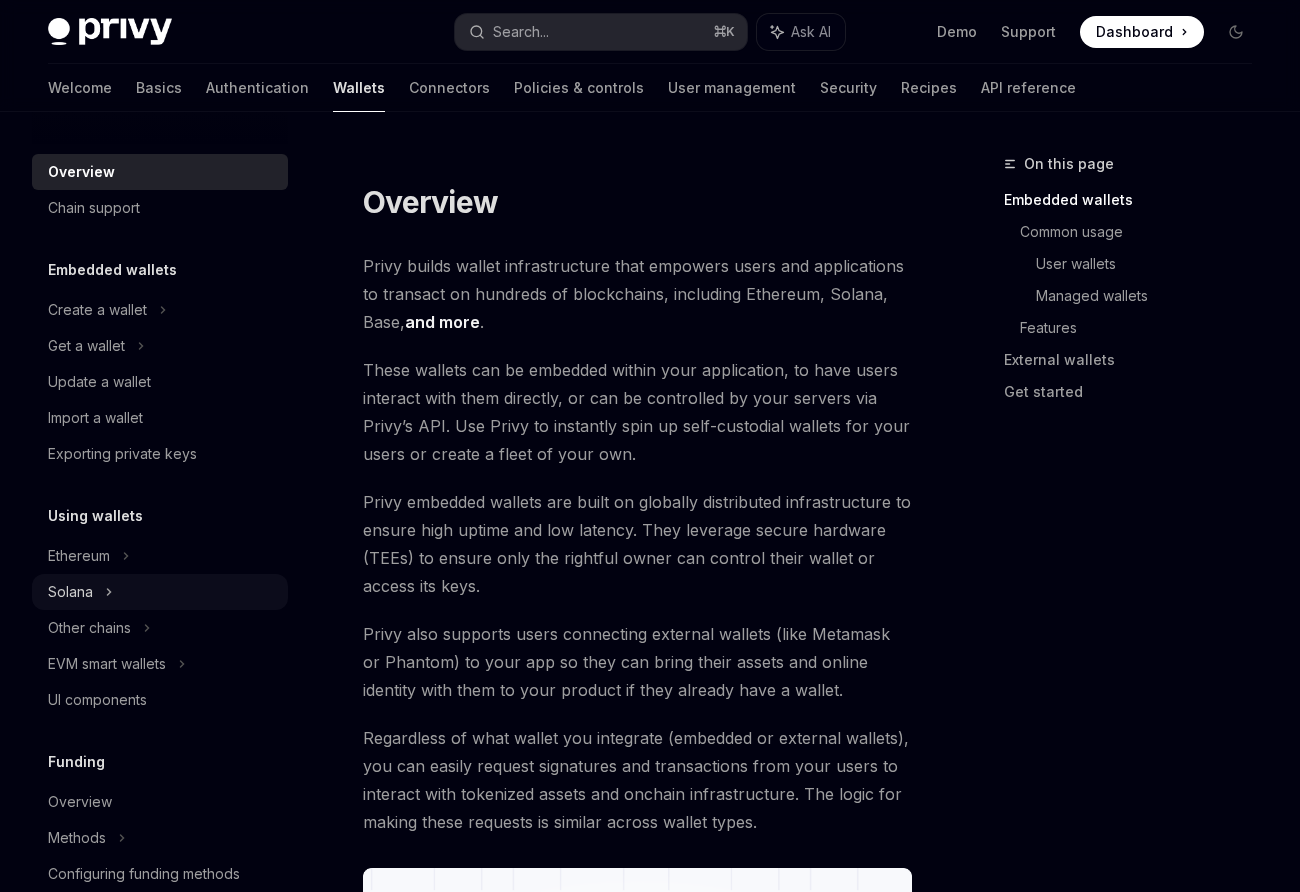 click on "Solana" at bounding box center [160, 346] 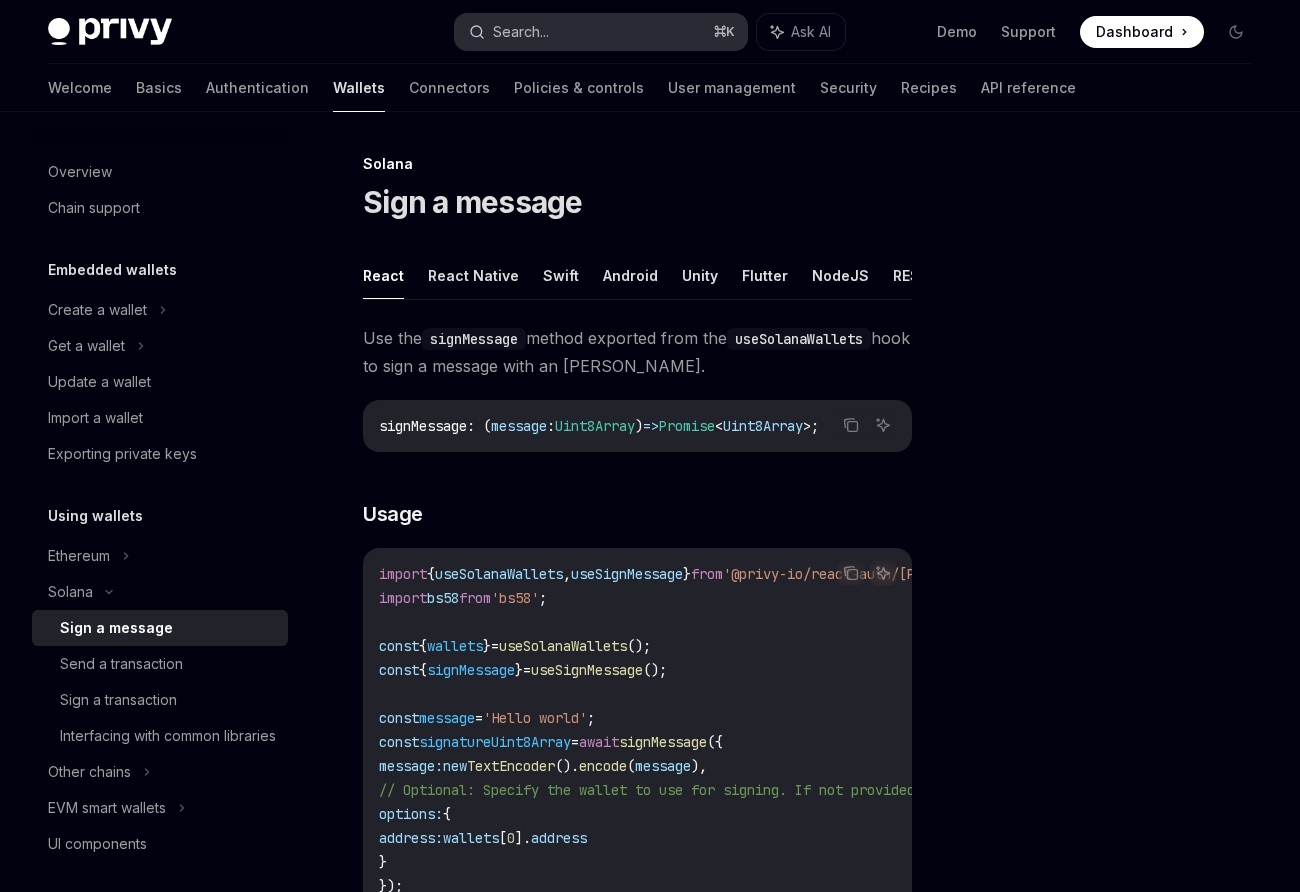 click on "Search... ⌘ K" at bounding box center (601, 32) 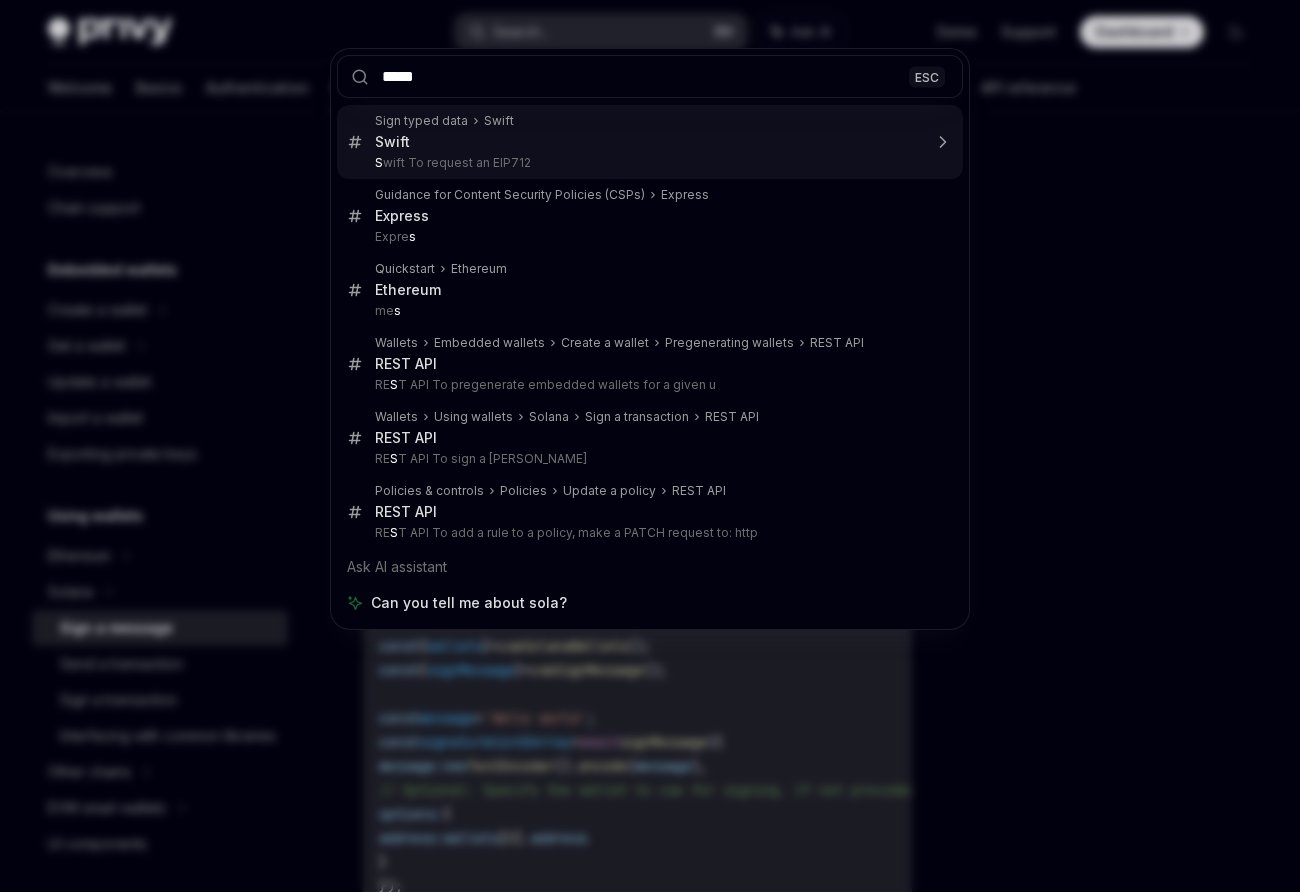 type on "******" 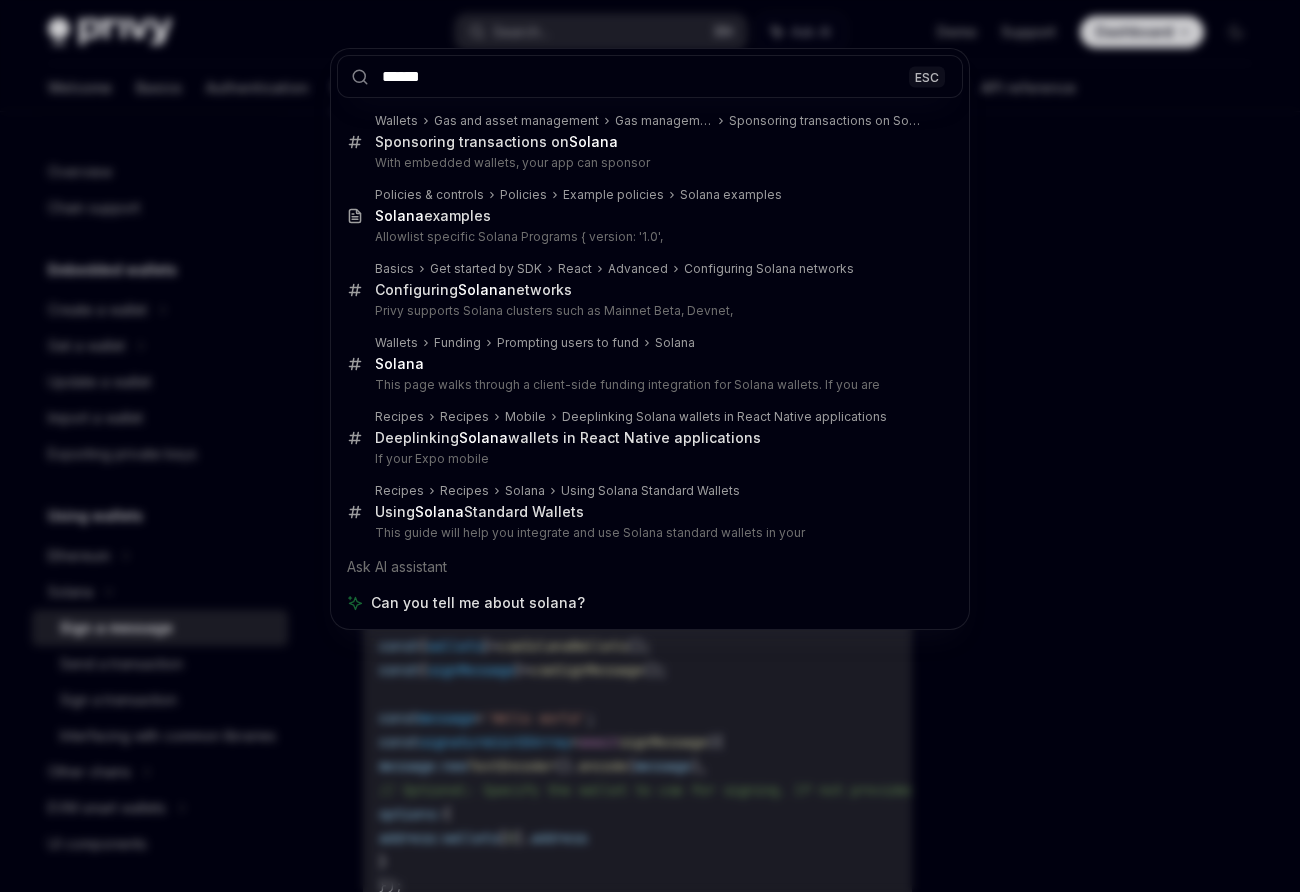 click on "This page walks through a client-side funding integration for Solana wallets. If you are" at bounding box center [648, 385] 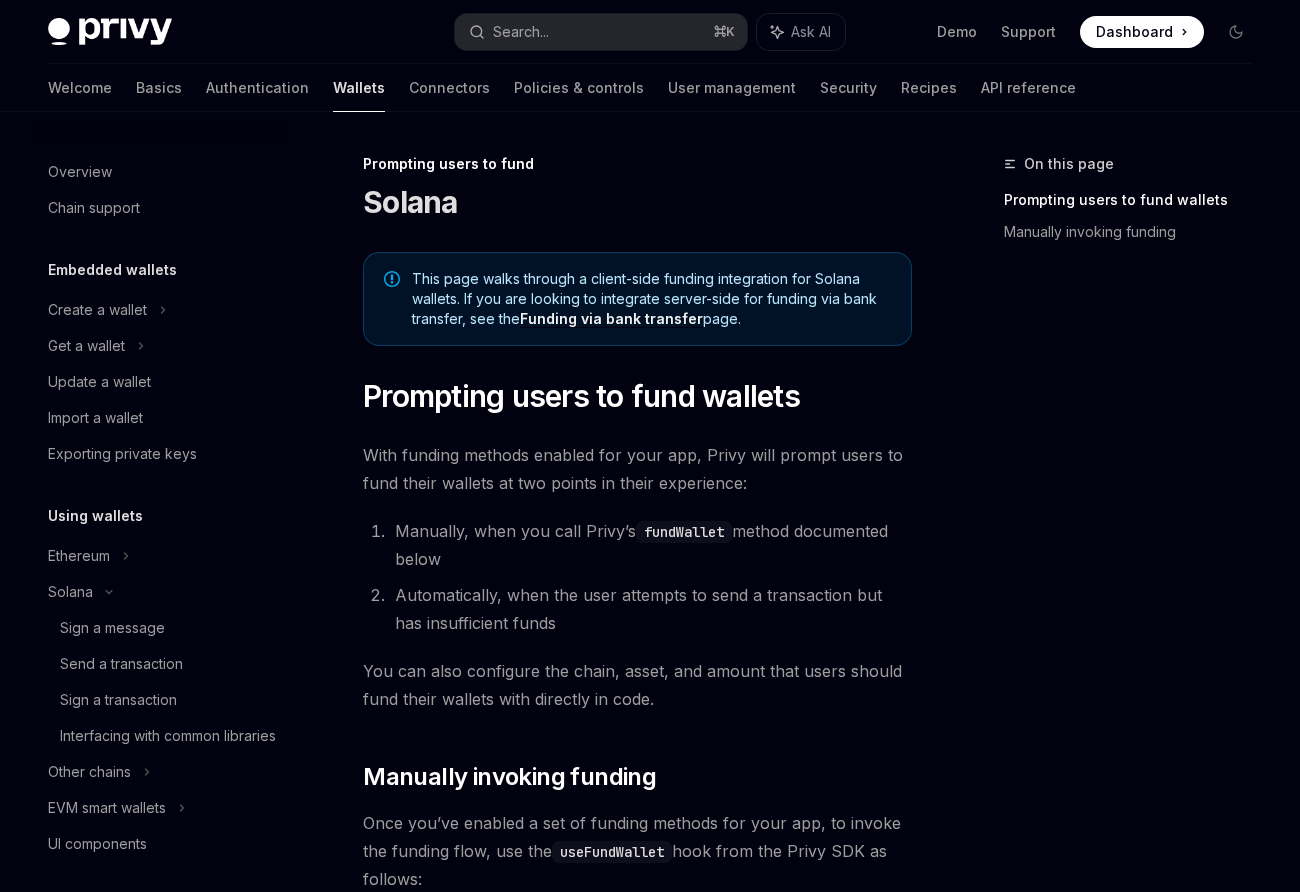 scroll, scrollTop: 648, scrollLeft: 0, axis: vertical 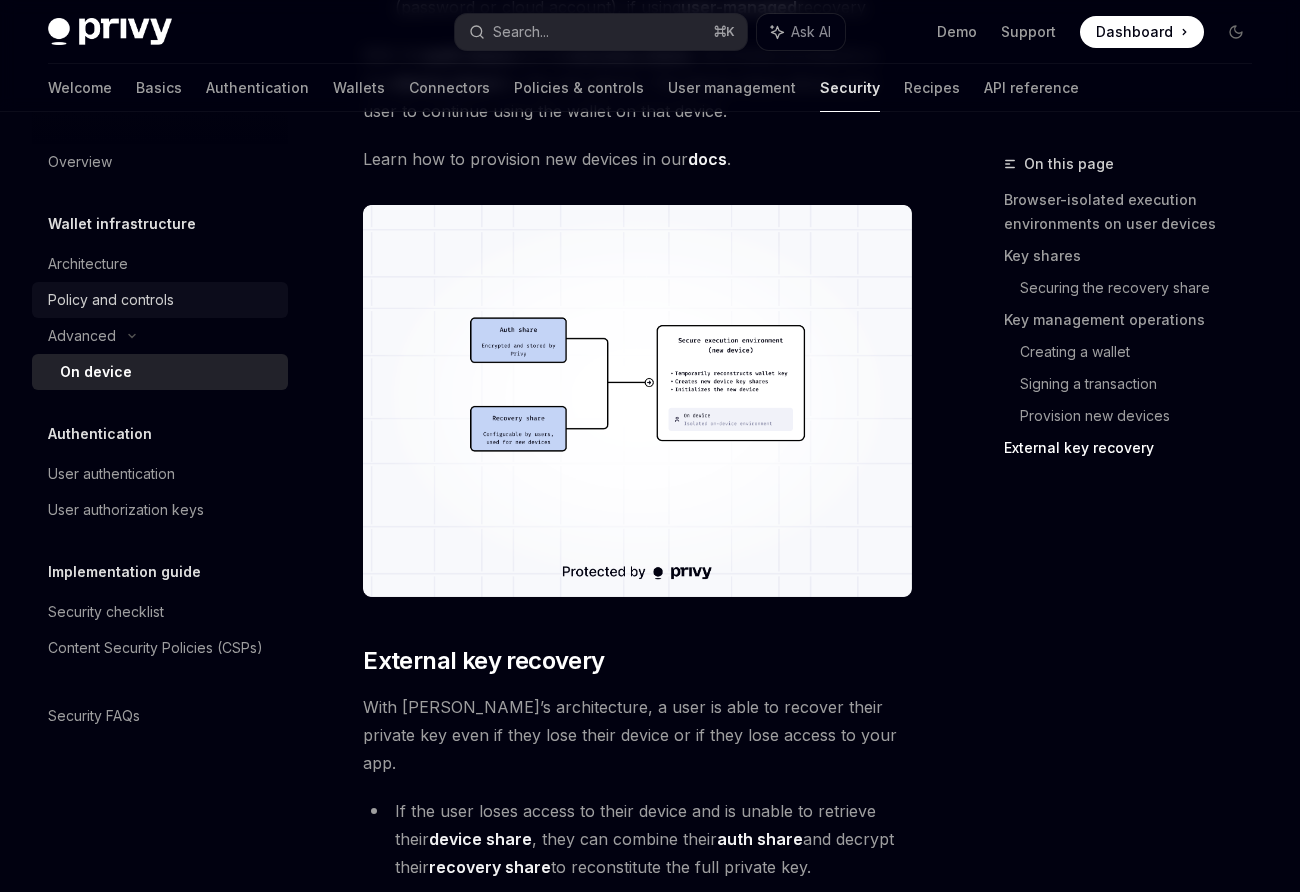 click on "Policy and controls" at bounding box center (111, 300) 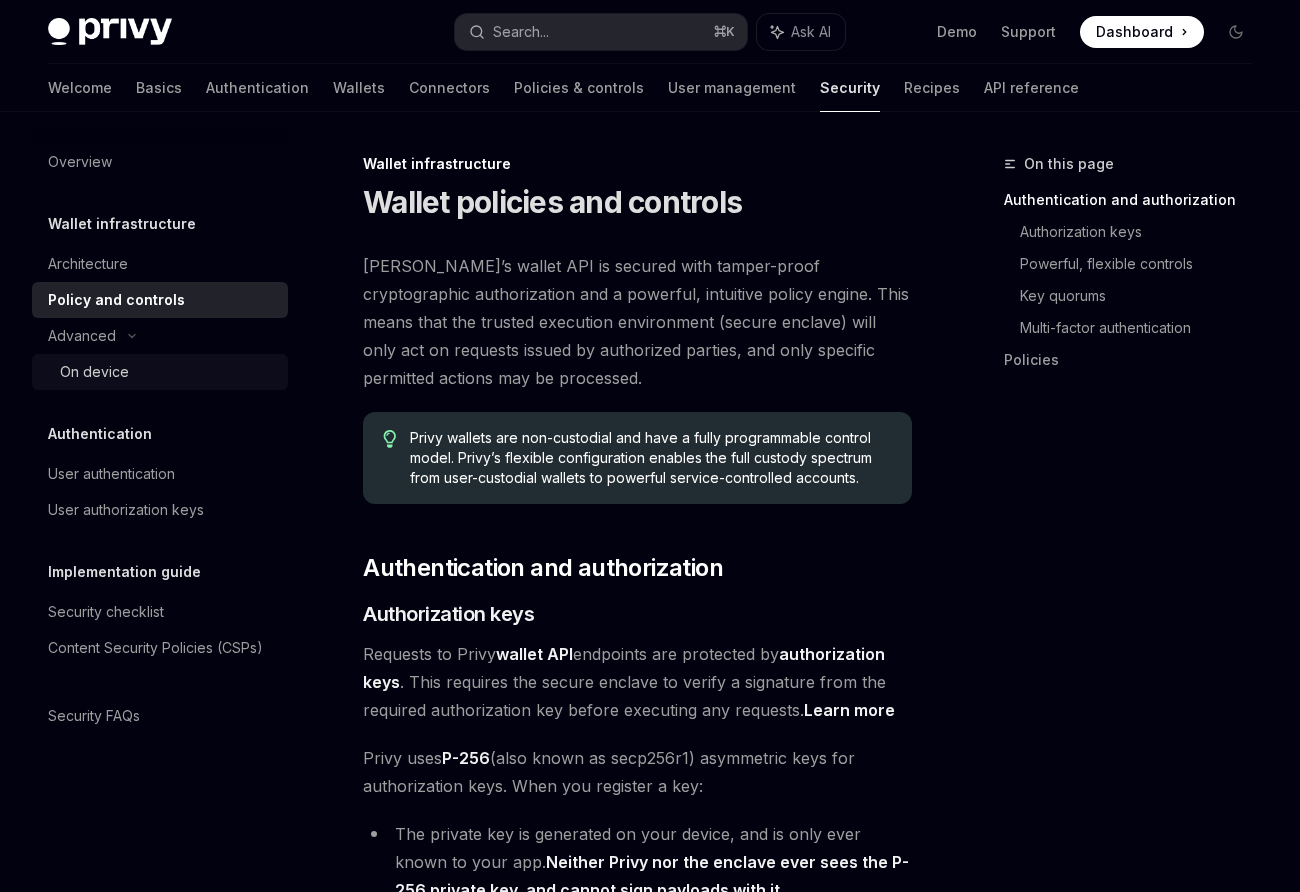 click on "On device" at bounding box center (168, 372) 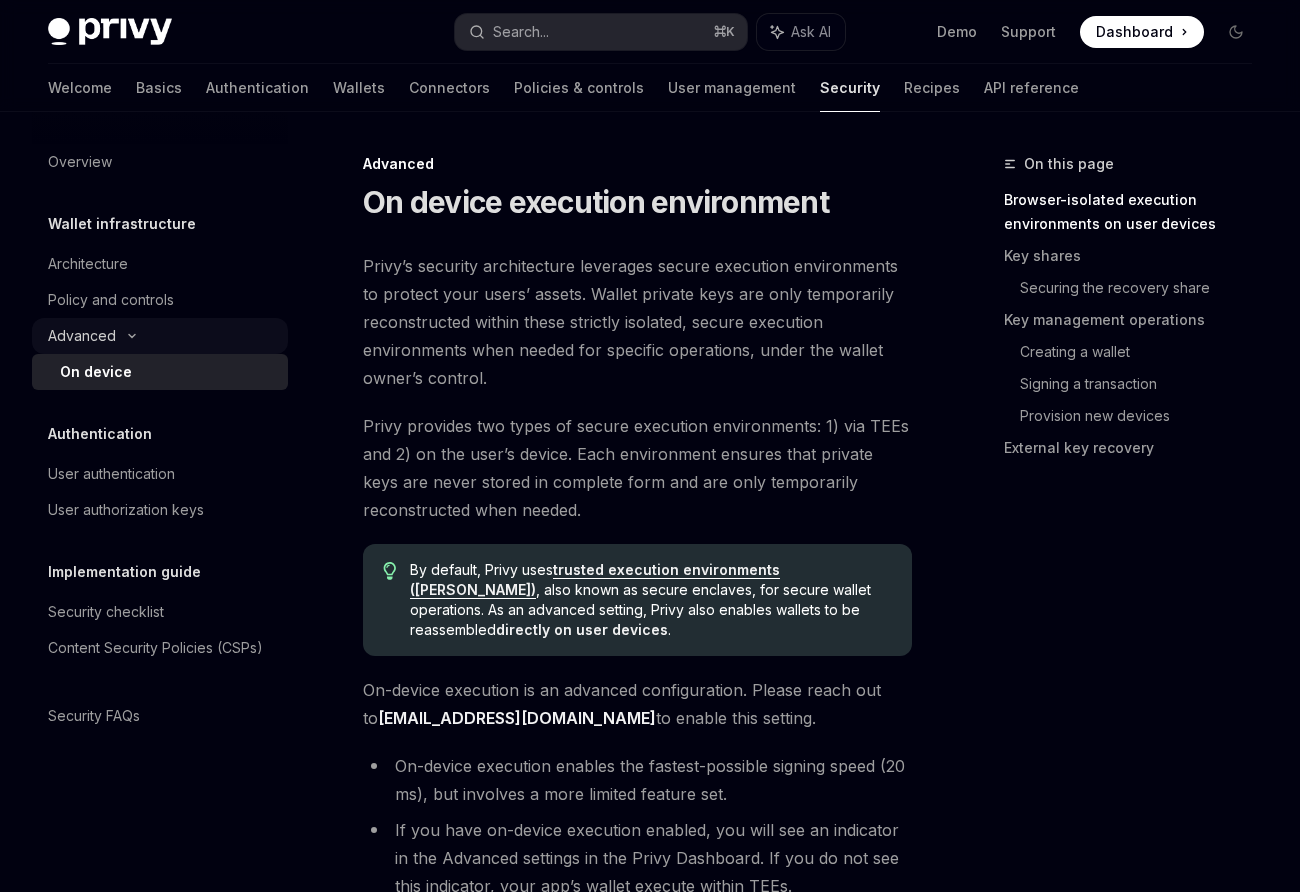 click on "Advanced" at bounding box center (160, 336) 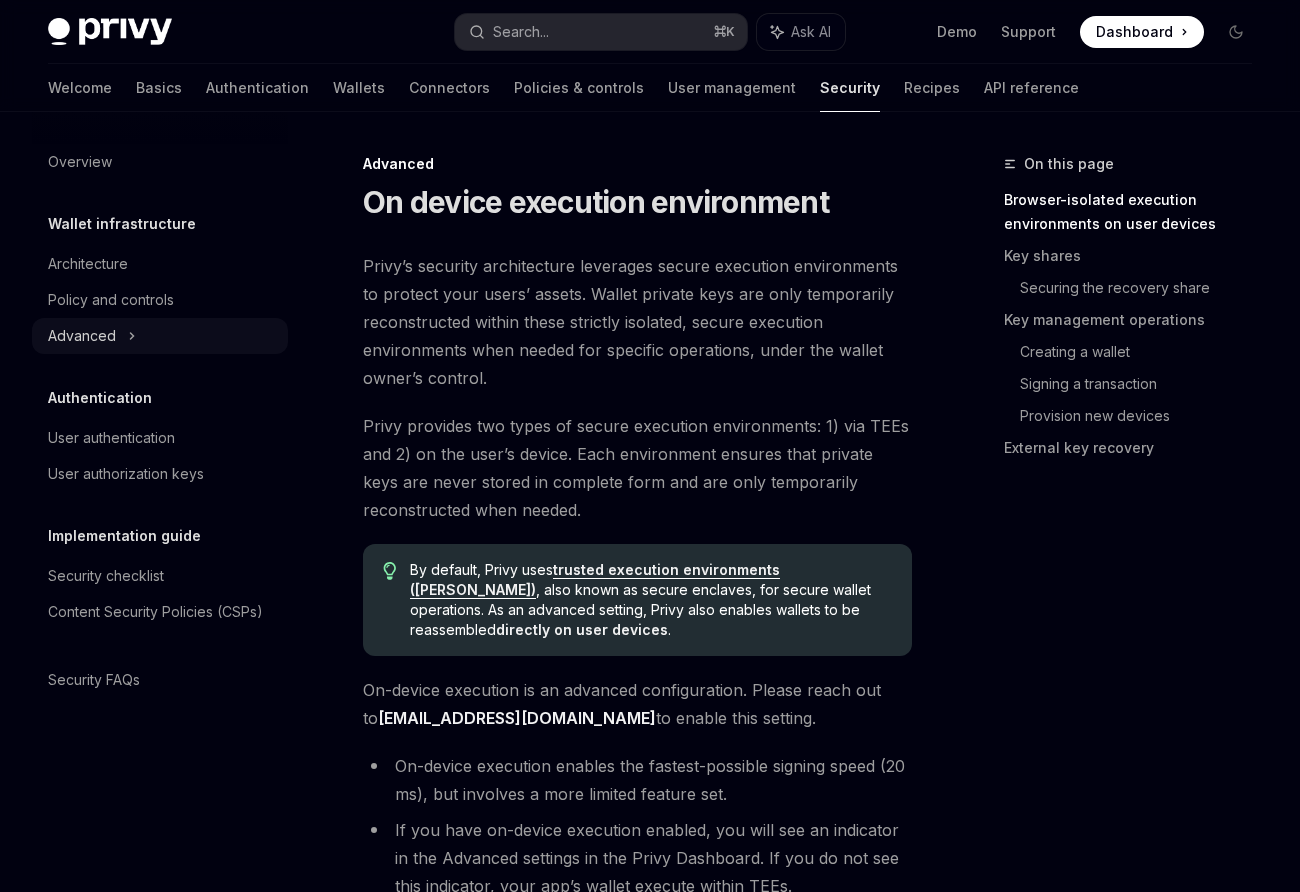 click on "Advanced" at bounding box center (160, 336) 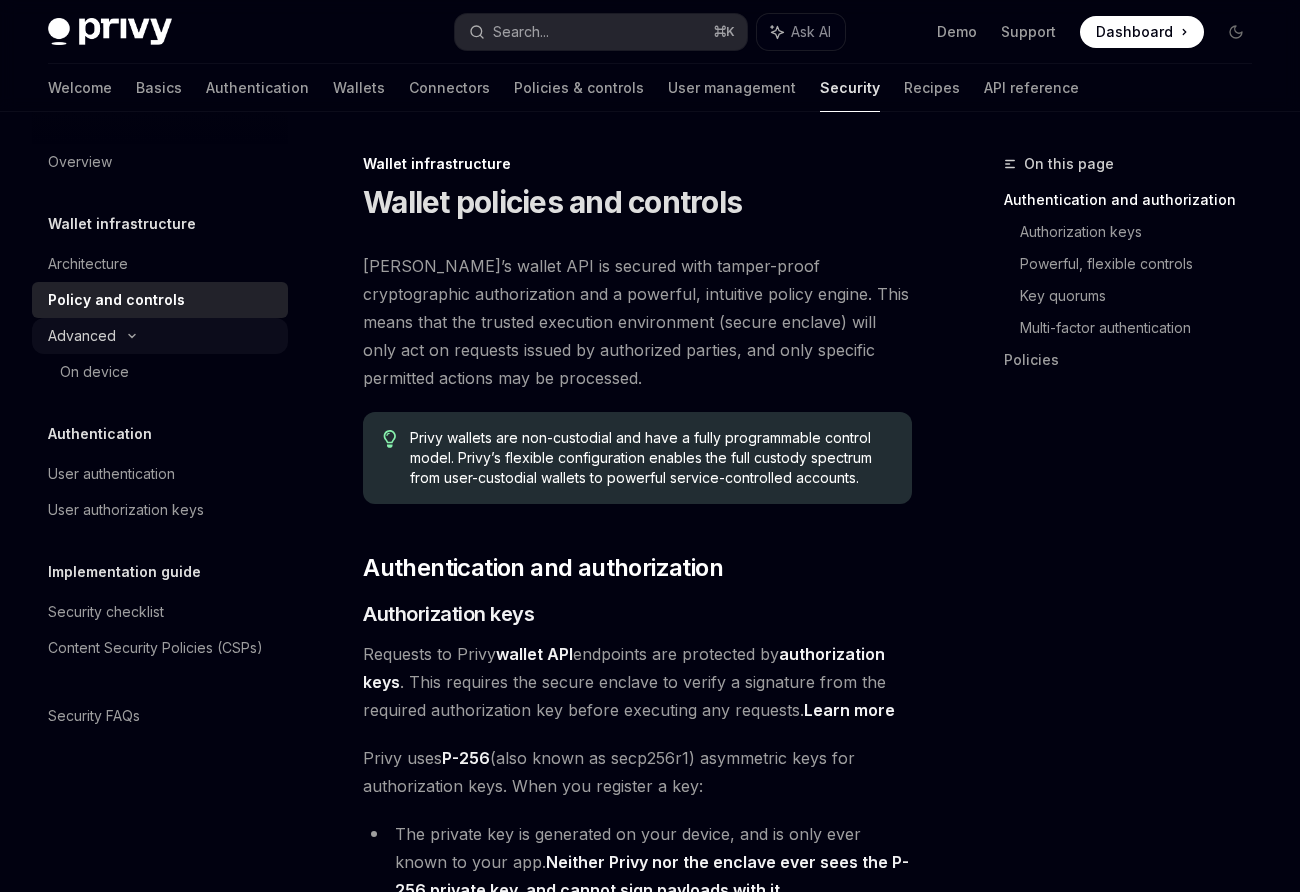 type on "*" 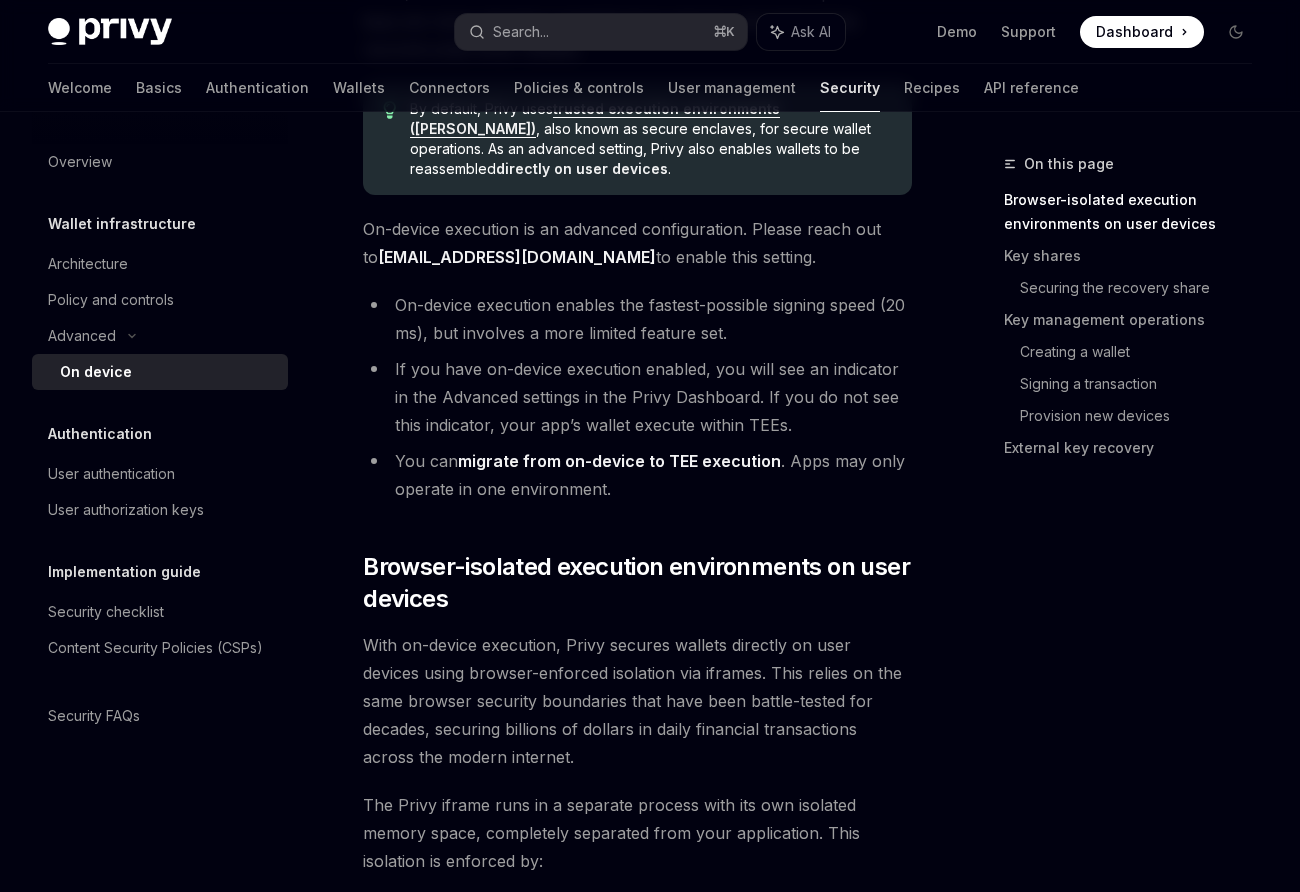 scroll, scrollTop: 0, scrollLeft: 0, axis: both 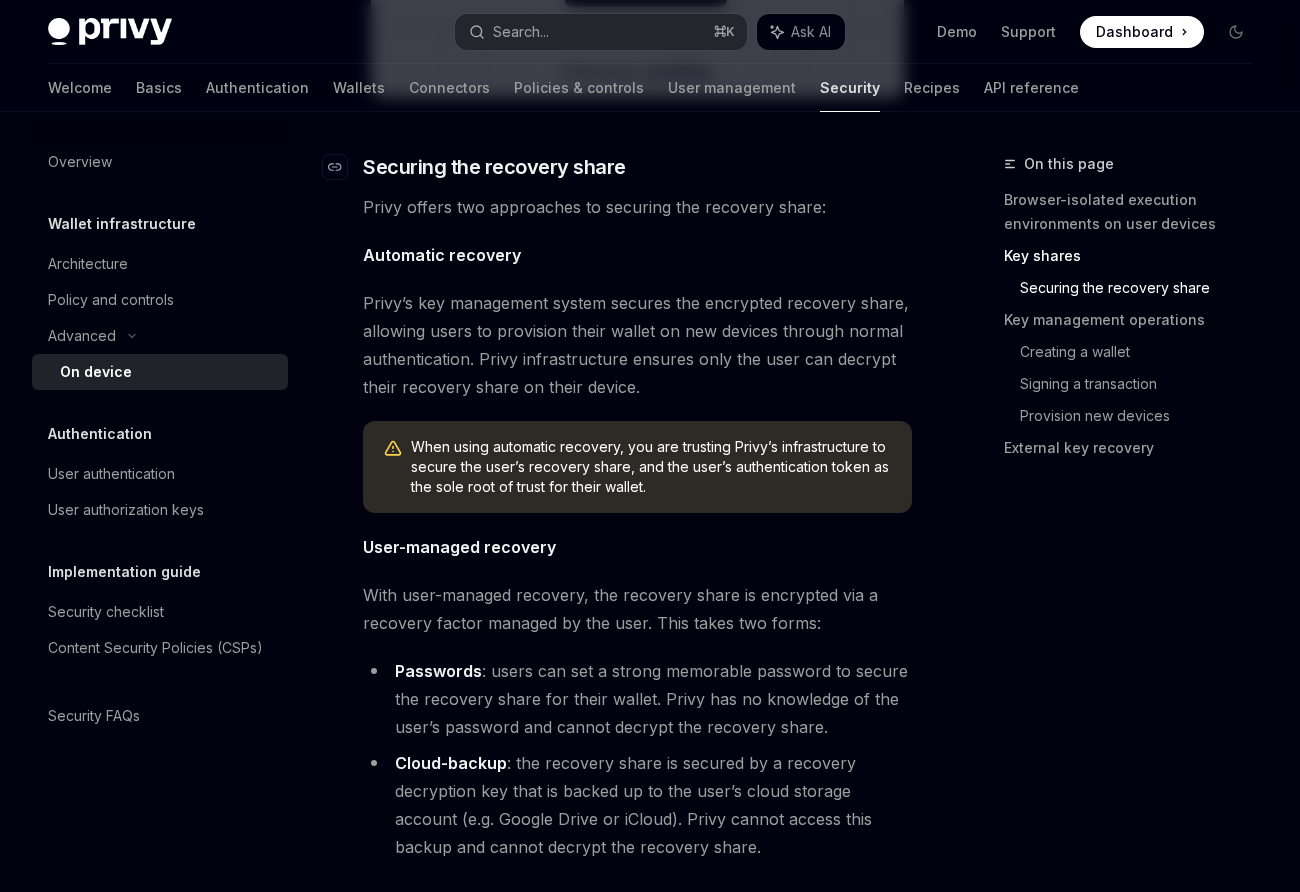 click on "Securing the recovery share" at bounding box center (494, 167) 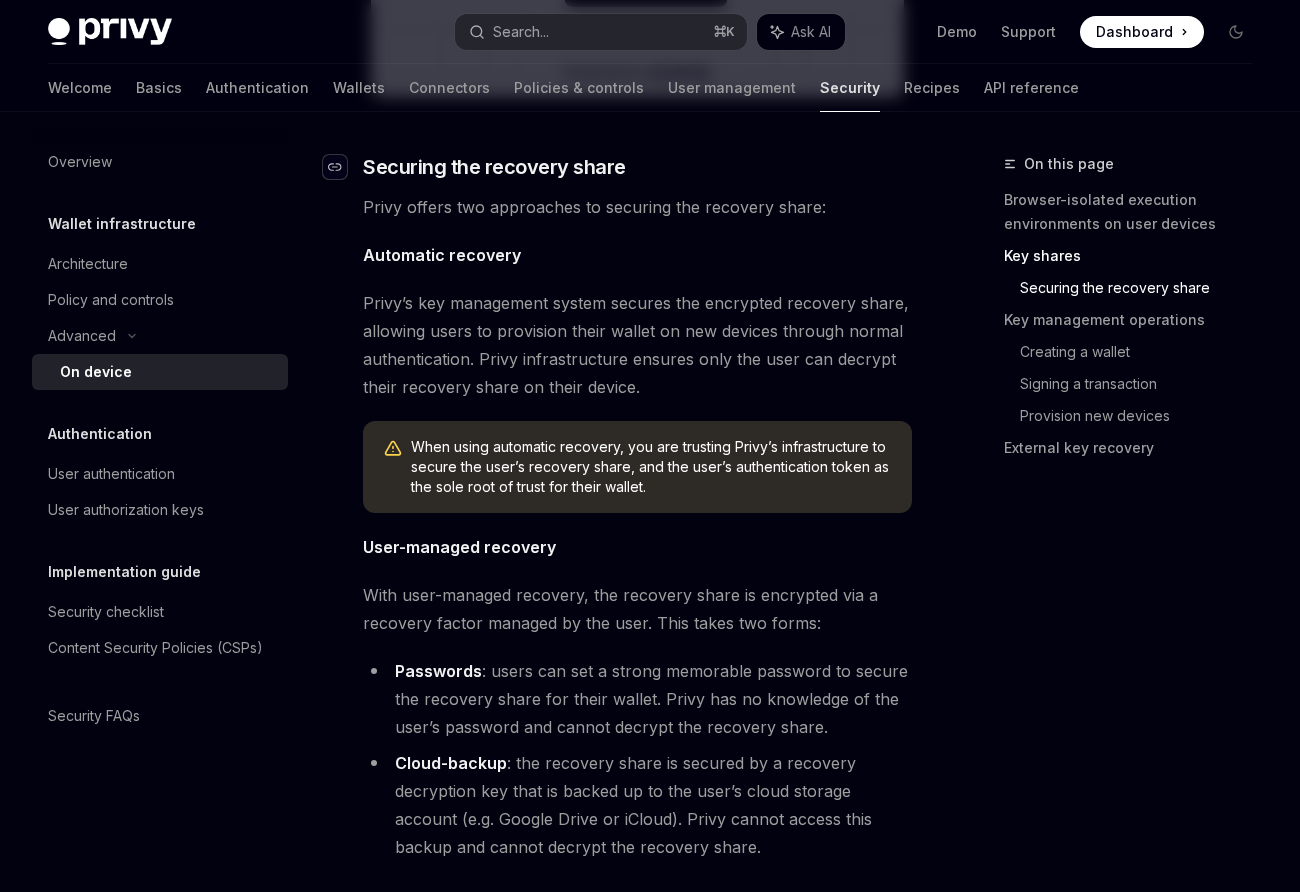 click 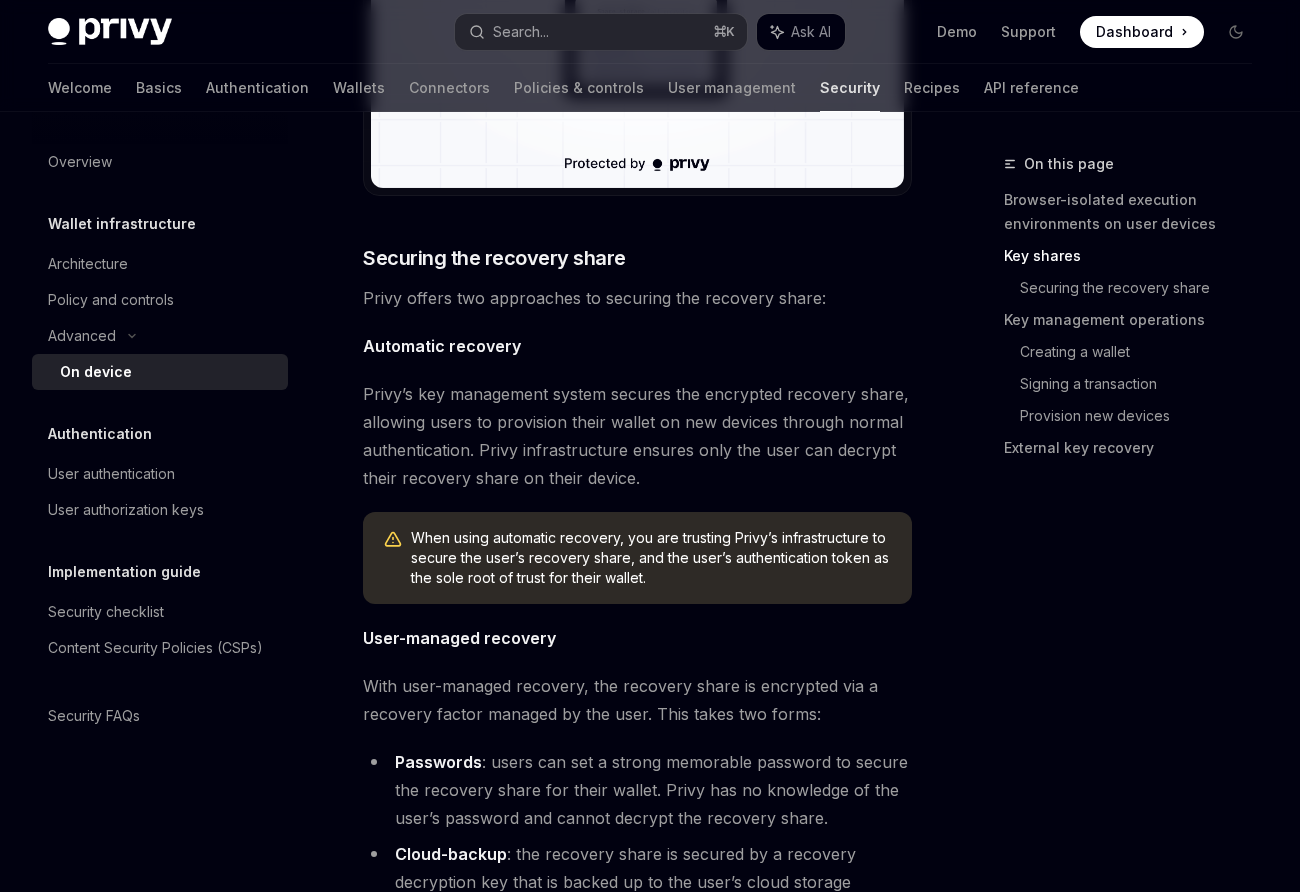scroll, scrollTop: 2538, scrollLeft: 0, axis: vertical 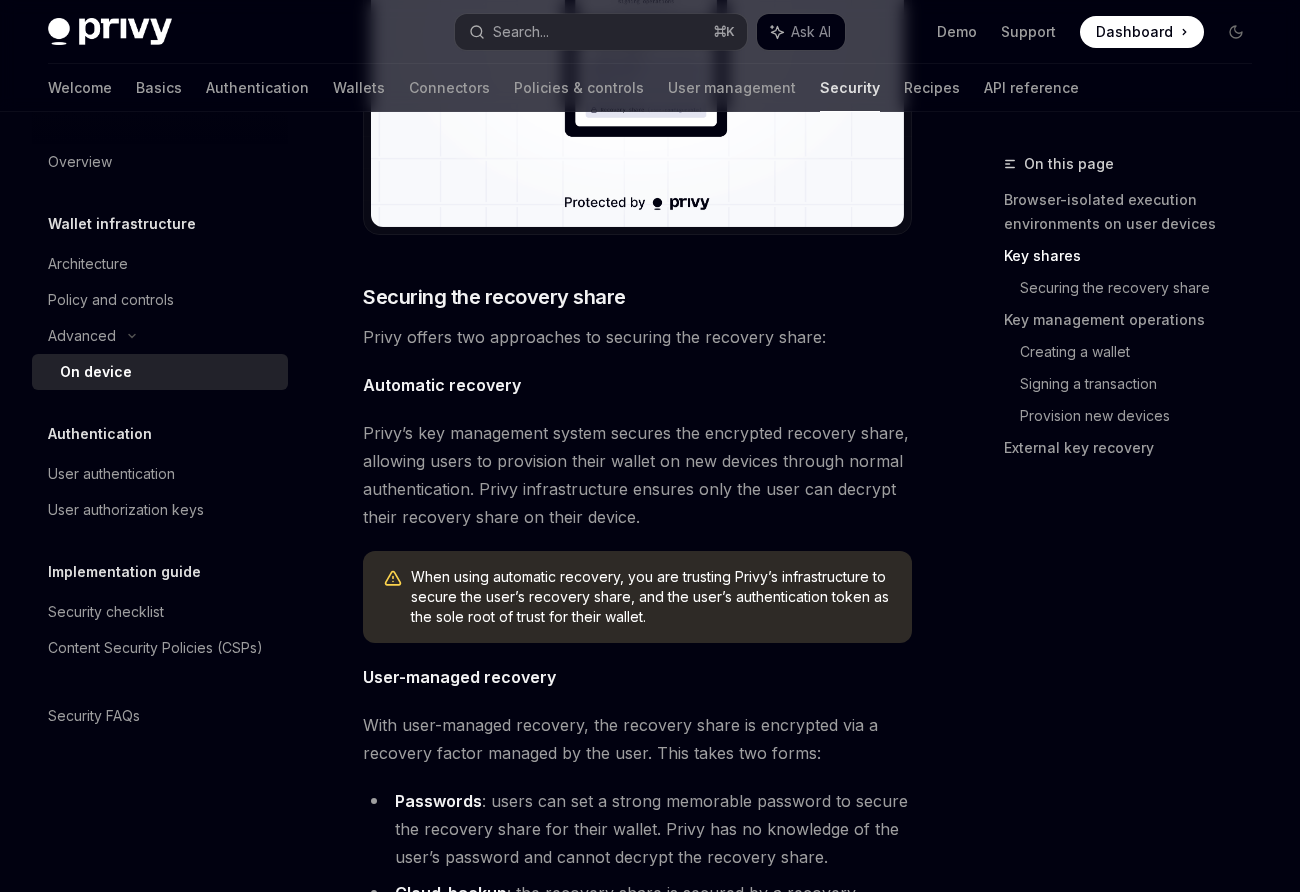 click on "User-managed recovery" at bounding box center (459, 677) 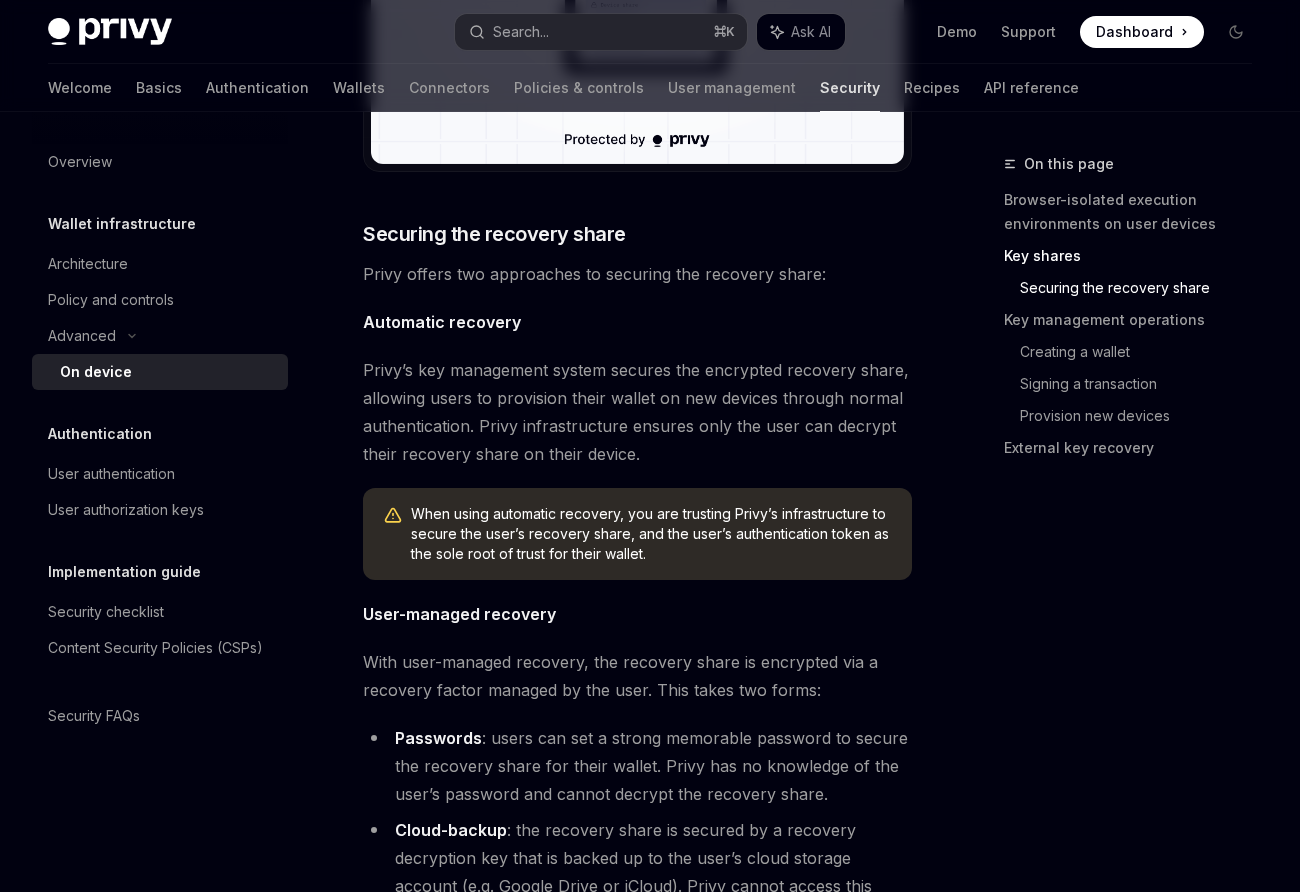 scroll, scrollTop: 2678, scrollLeft: 0, axis: vertical 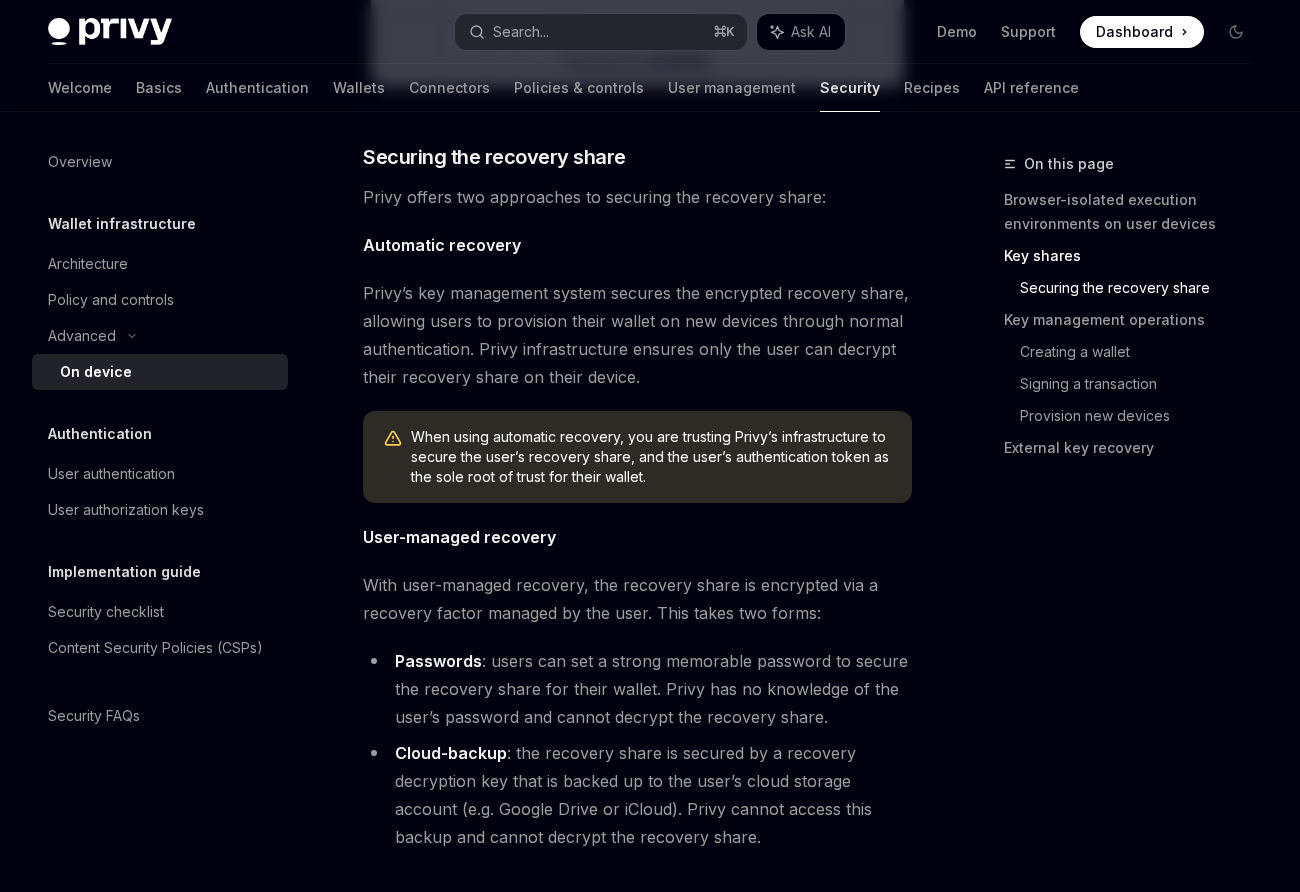 click on "Advanced On device execution environment Privy’s security architecture leverages secure execution environments to protect your users’ assets. Wallet private keys are only temporarily reconstructed within these strictly isolated, secure execution environments when needed for specific operations, under the wallet owner’s control.
Privy provides two types of secure execution environments: 1) via TEEs and 2) on the user’s device. Each environment ensures that private keys are never stored in complete form and are only temporarily reconstructed when needed.
By default, Privy uses  trusted execution environments
(TEEs) , also known as secure enclaves, for secure
wallet operations. As an advanced setting, Privy also enables wallets to be reassembled  directly
on user devices .
On-device execution is an advanced configuration. Please reach out to  support@privy.io  to enable this setting.
On-device execution enables the fastest-possible signing speed (20 ms), but involves a more limited feature set." at bounding box center (450, 759) 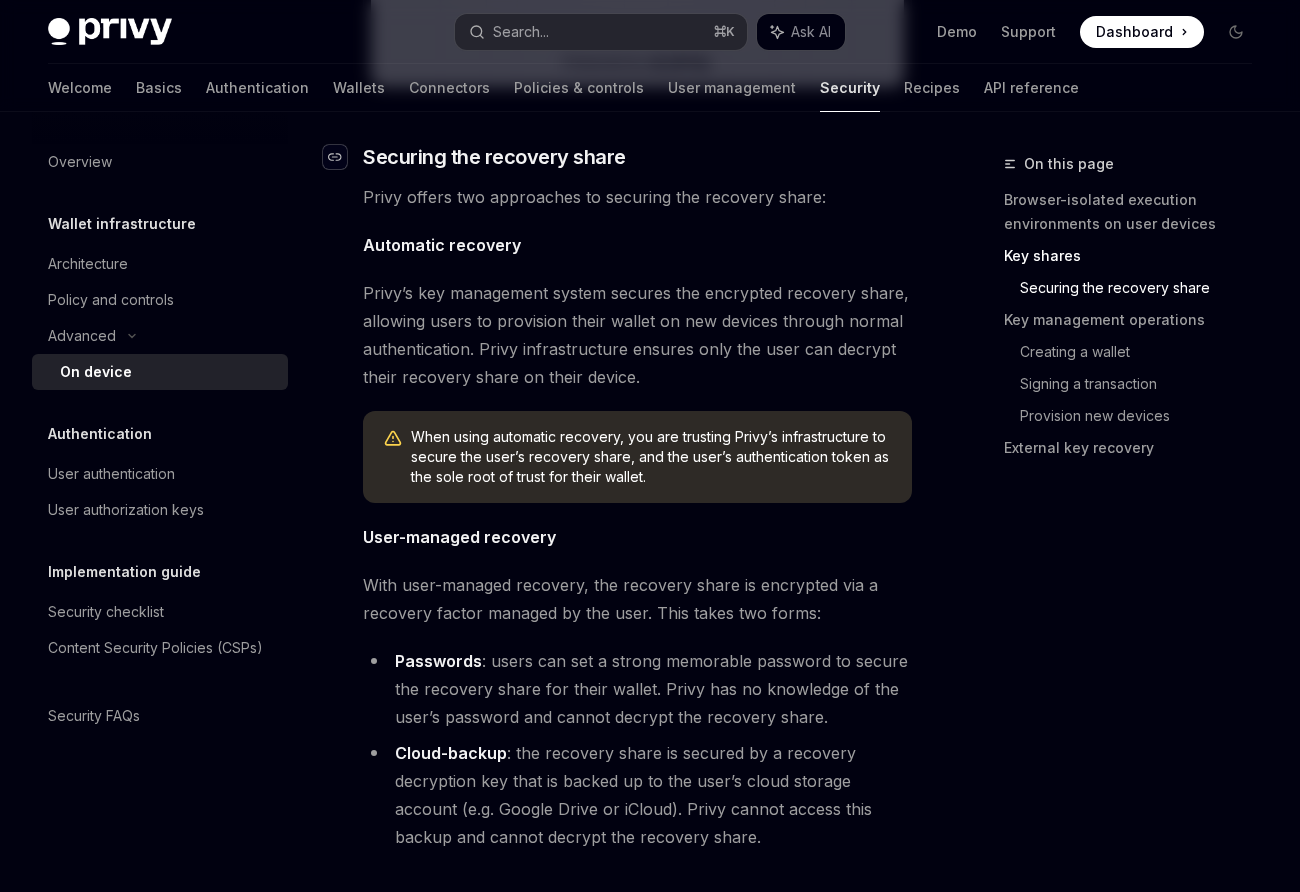 click at bounding box center (335, 157) 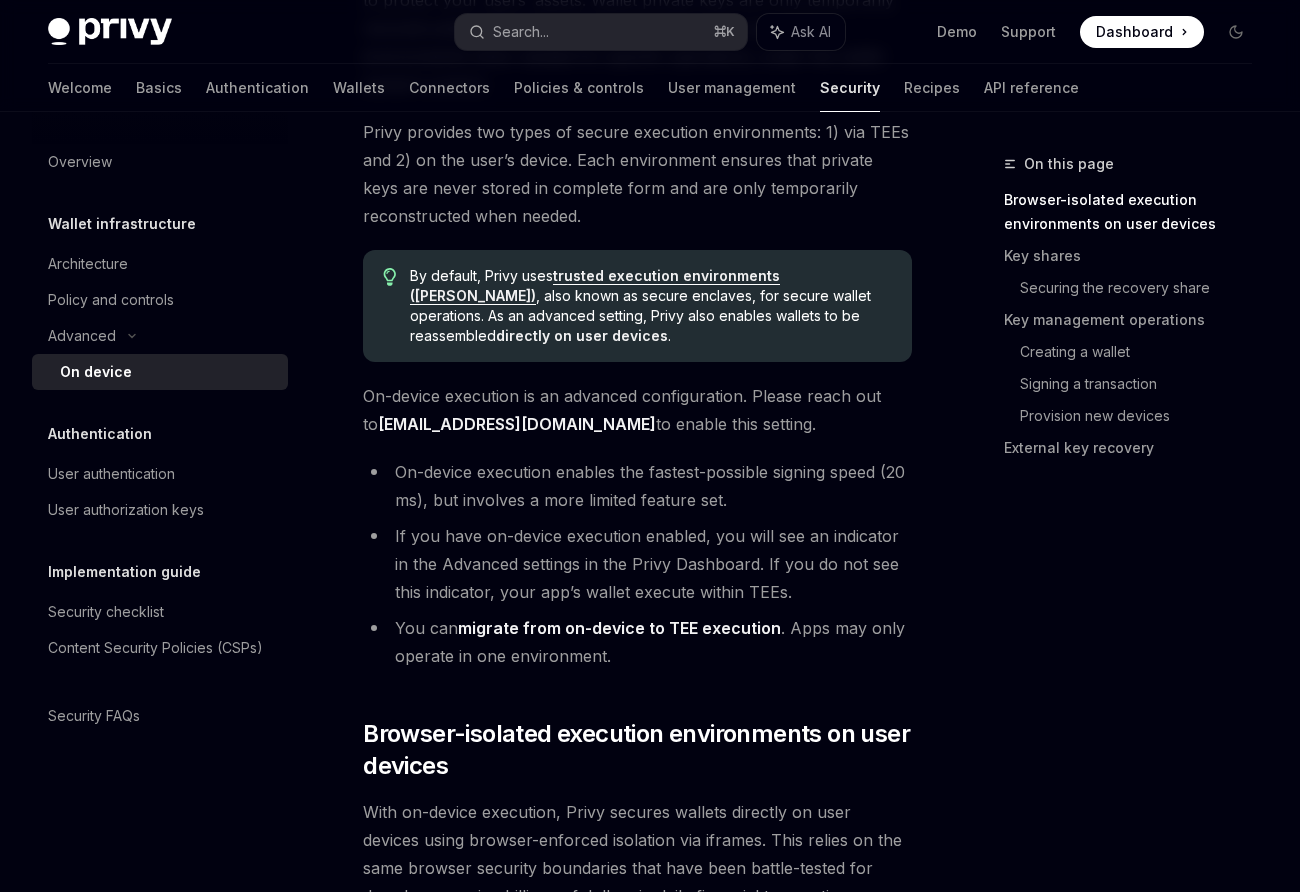 scroll, scrollTop: 0, scrollLeft: 0, axis: both 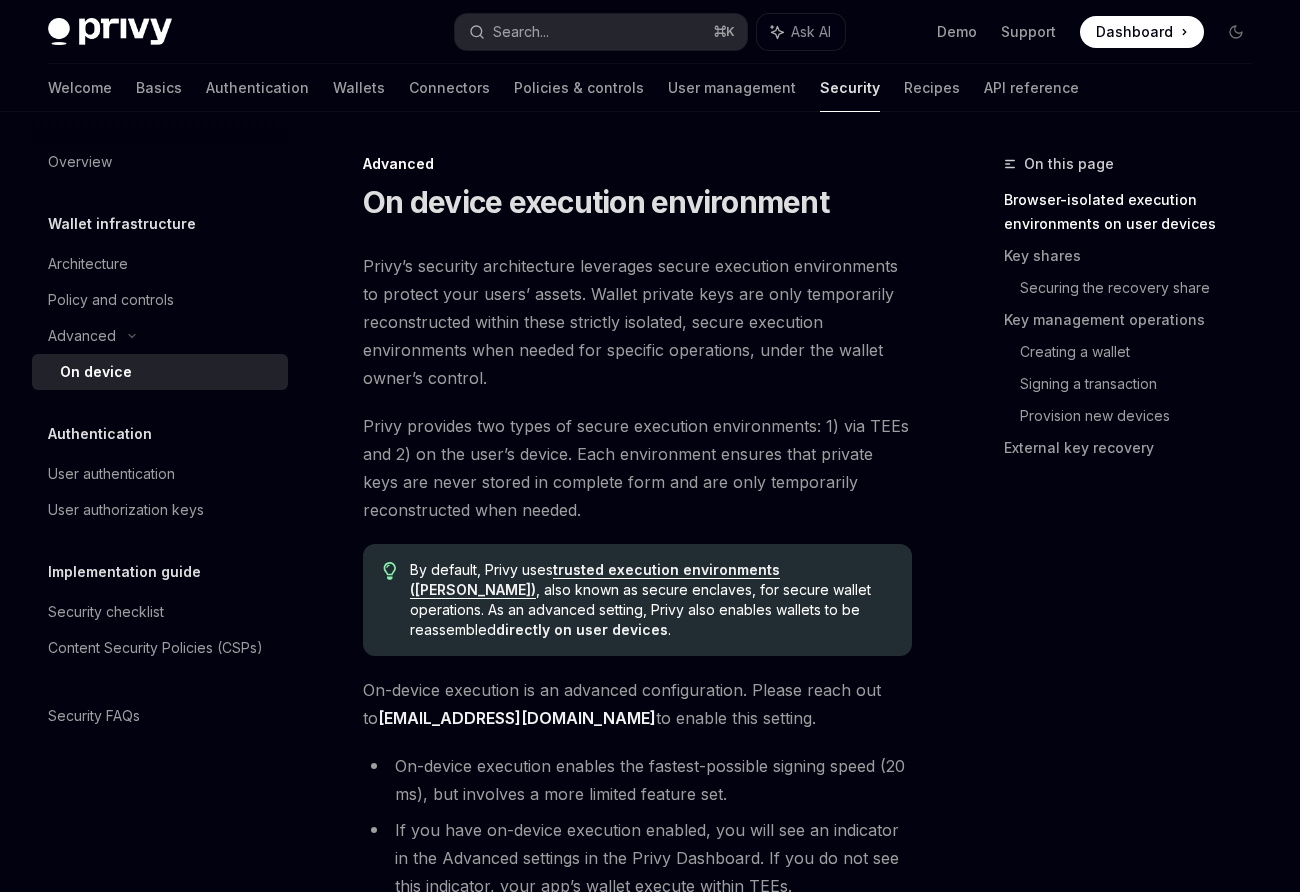 click on "By default, Privy uses  trusted execution environments
(TEEs) , also known as secure enclaves, for secure
wallet operations. As an advanced setting, Privy also enables wallets to be reassembled  directly
on user devices ." at bounding box center [651, 600] 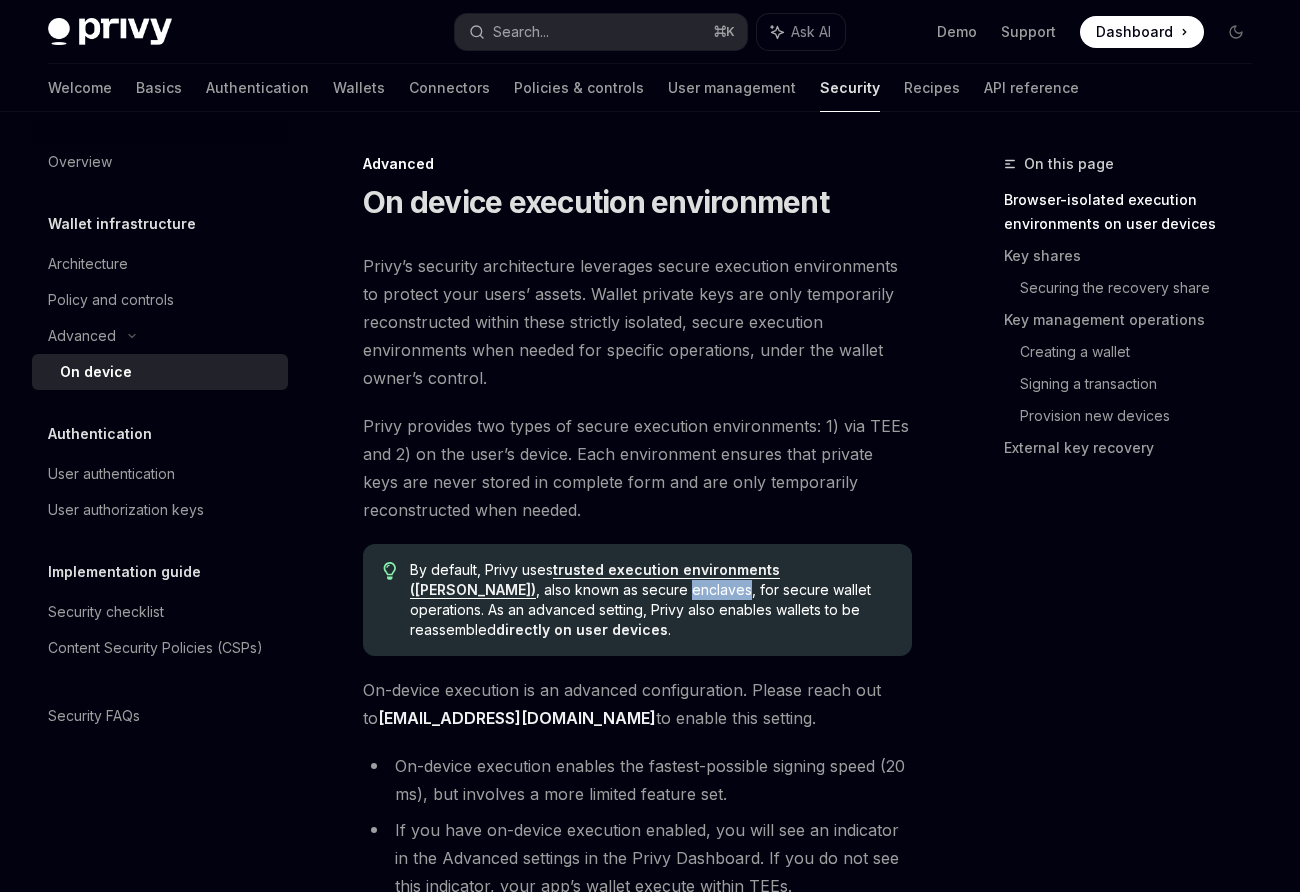 click on "By default, Privy uses  trusted execution environments
(TEEs) , also known as secure enclaves, for secure
wallet operations. As an advanced setting, Privy also enables wallets to be reassembled  directly
on user devices ." at bounding box center [651, 600] 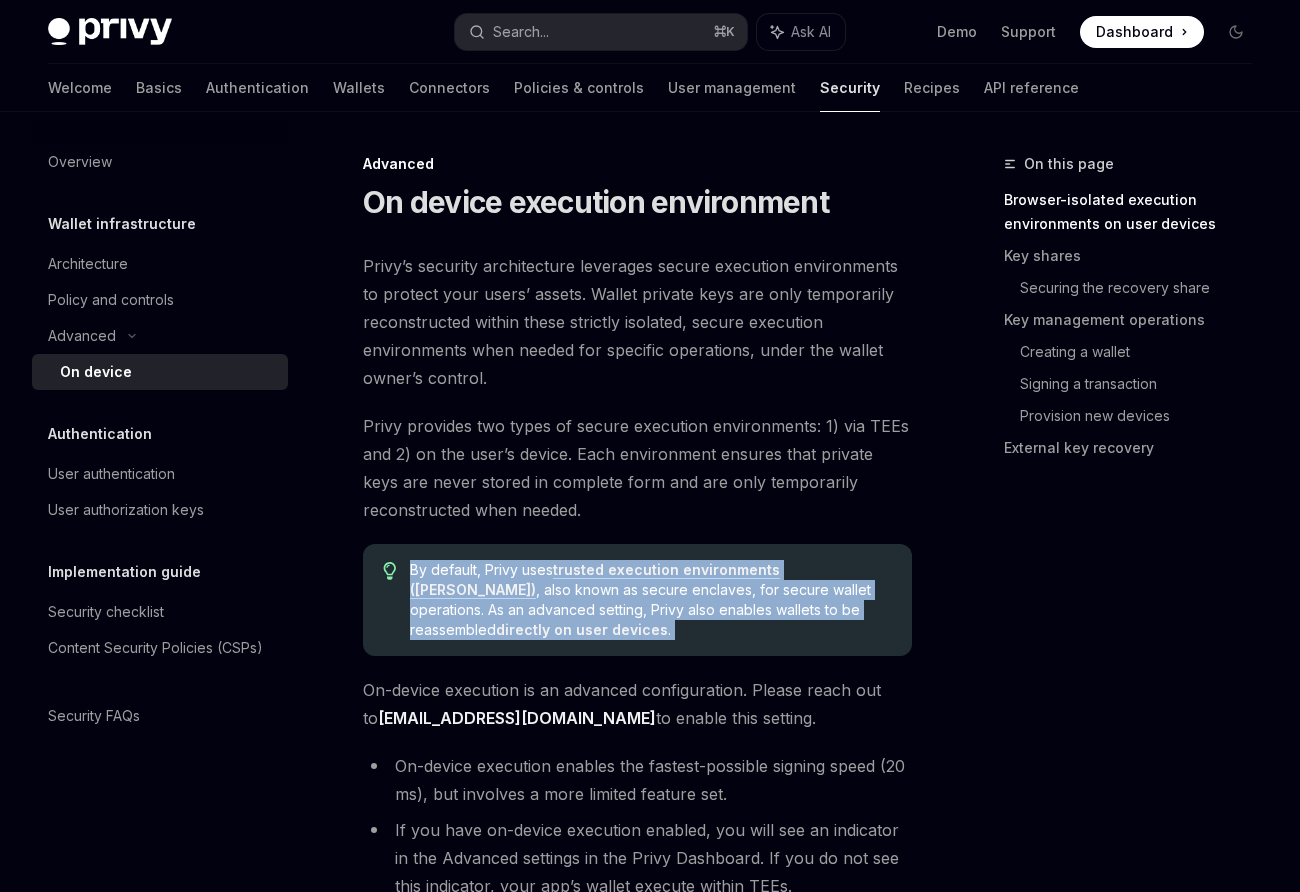 click on "By default, Privy uses  trusted execution environments
(TEEs) , also known as secure enclaves, for secure
wallet operations. As an advanced setting, Privy also enables wallets to be reassembled  directly
on user devices ." at bounding box center (651, 600) 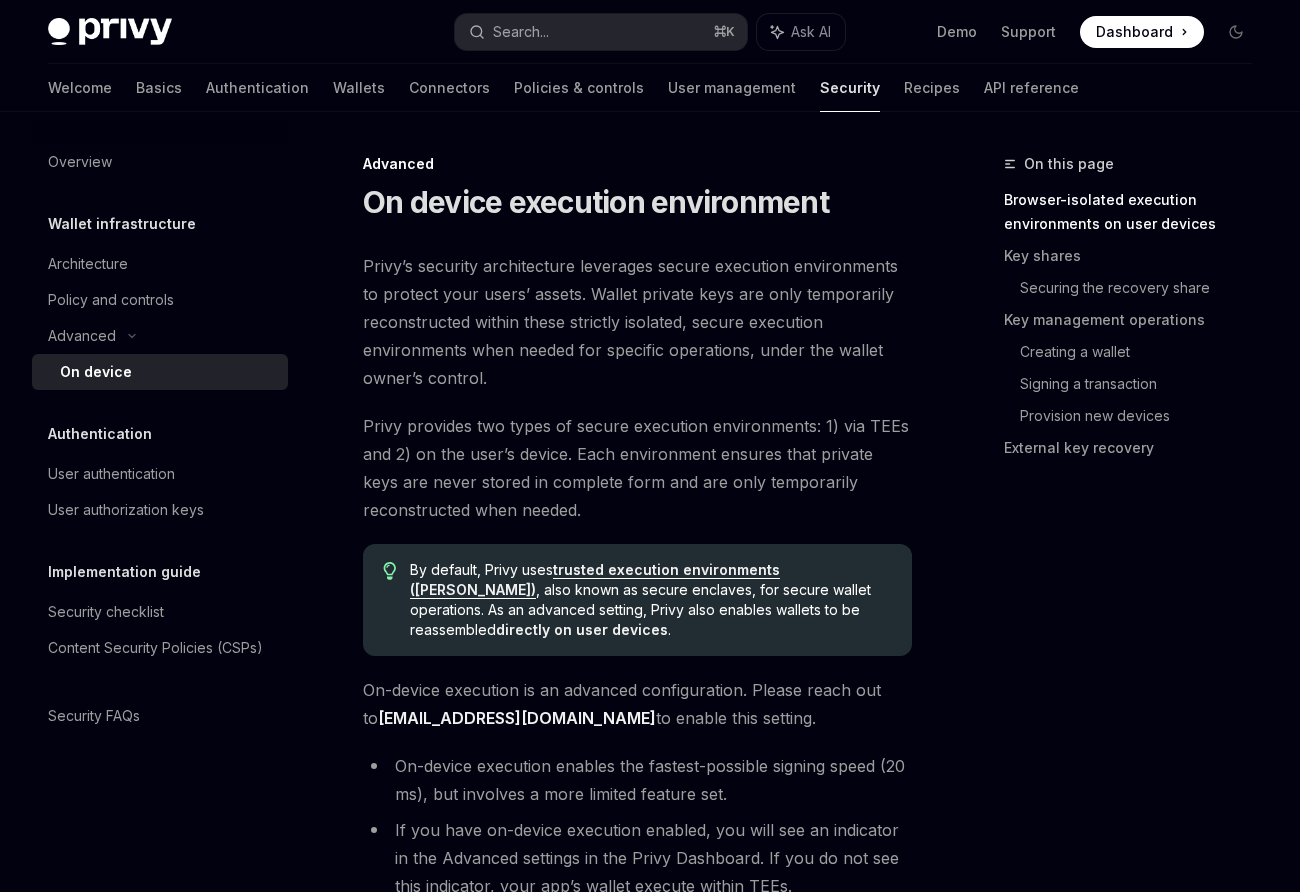 click on "By default, Privy uses  trusted execution environments
(TEEs) , also known as secure enclaves, for secure
wallet operations. As an advanced setting, Privy also enables wallets to be reassembled  directly
on user devices ." at bounding box center [651, 600] 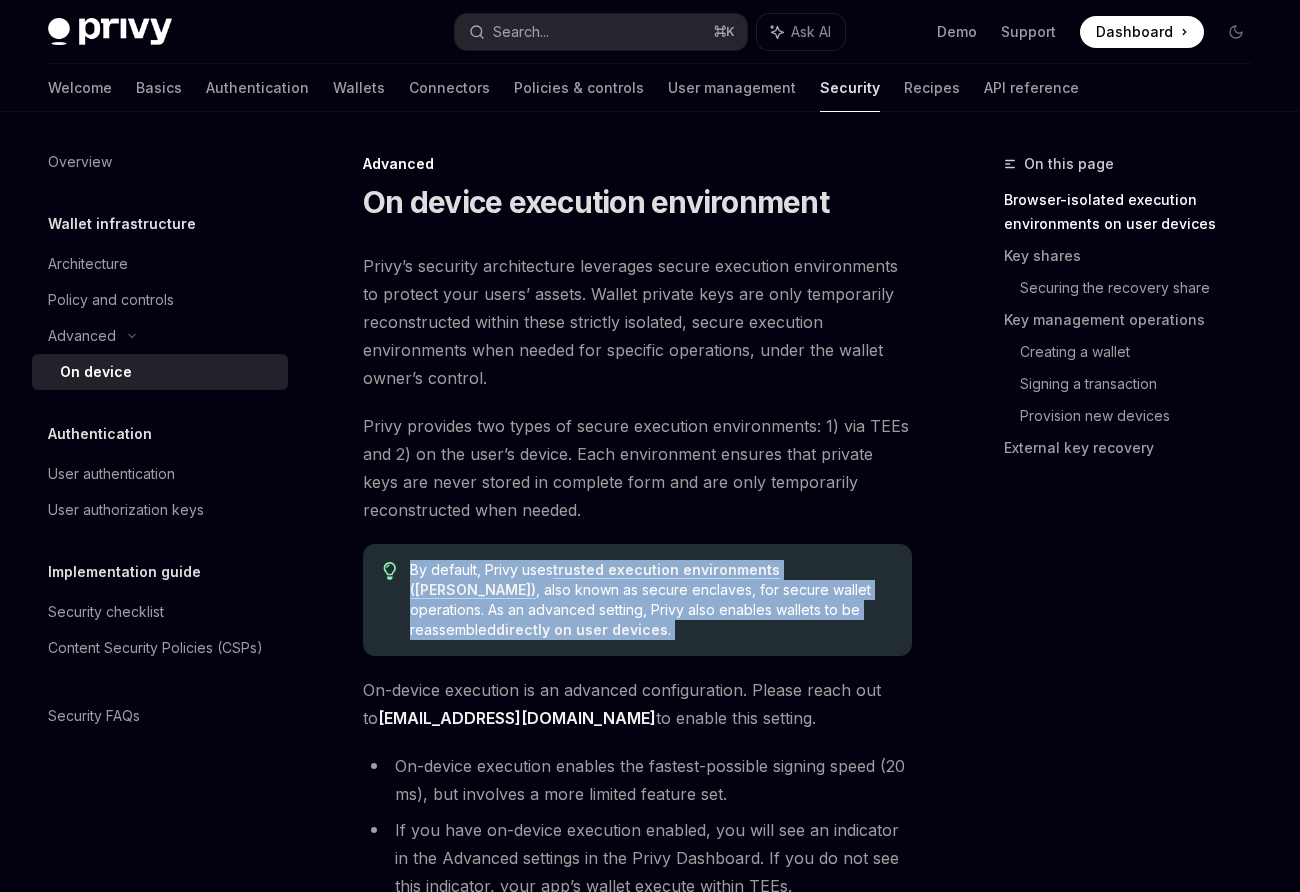 click on "By default, Privy uses  trusted execution environments
(TEEs) , also known as secure enclaves, for secure
wallet operations. As an advanced setting, Privy also enables wallets to be reassembled  directly
on user devices ." at bounding box center (651, 600) 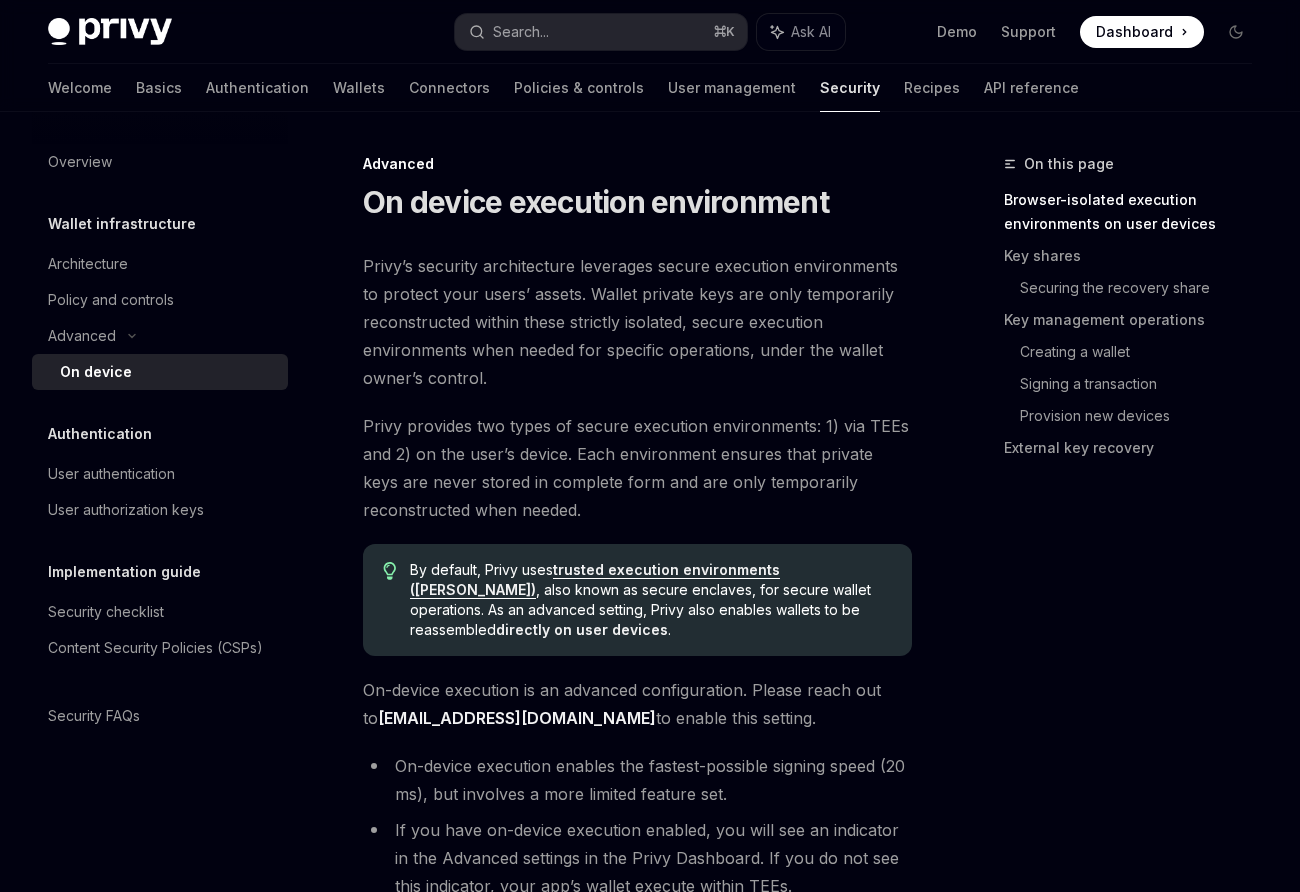 click on "By default, Privy uses  trusted execution environments
(TEEs) , also known as secure enclaves, for secure
wallet operations. As an advanced setting, Privy also enables wallets to be reassembled  directly
on user devices ." at bounding box center (651, 600) 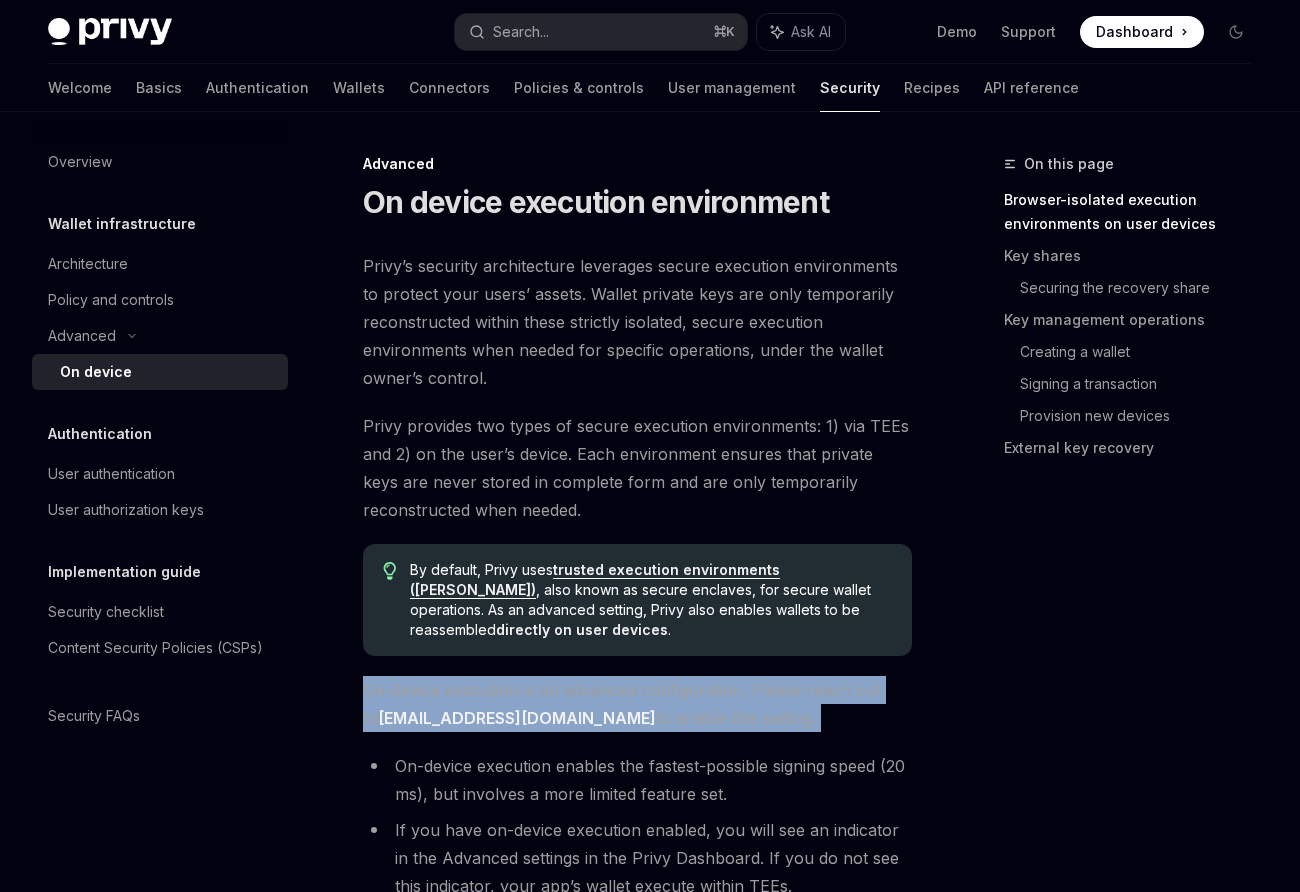 click on "On-device execution is an advanced configuration. Please reach out to  support@privy.io  to enable this setting." at bounding box center (637, 704) 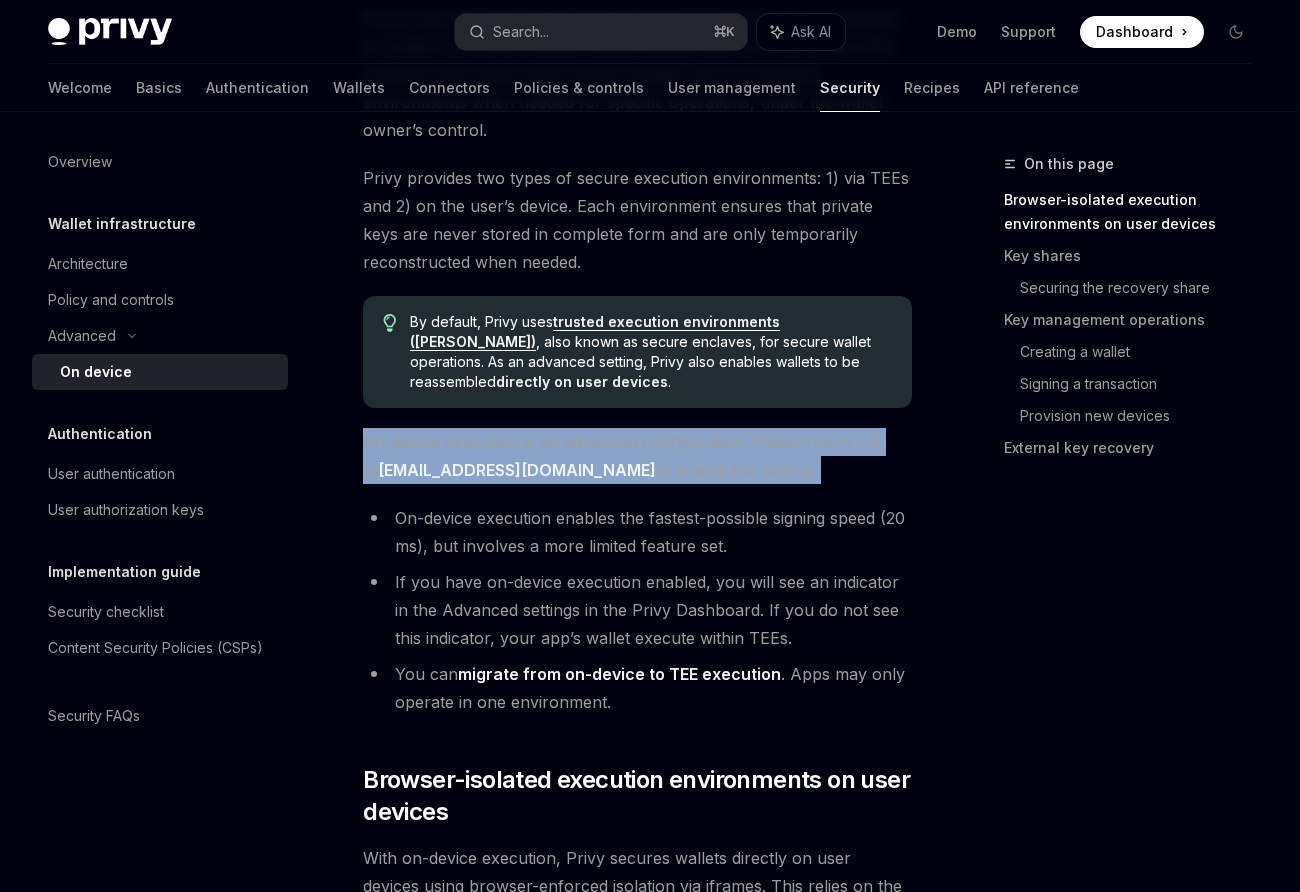scroll, scrollTop: 254, scrollLeft: 0, axis: vertical 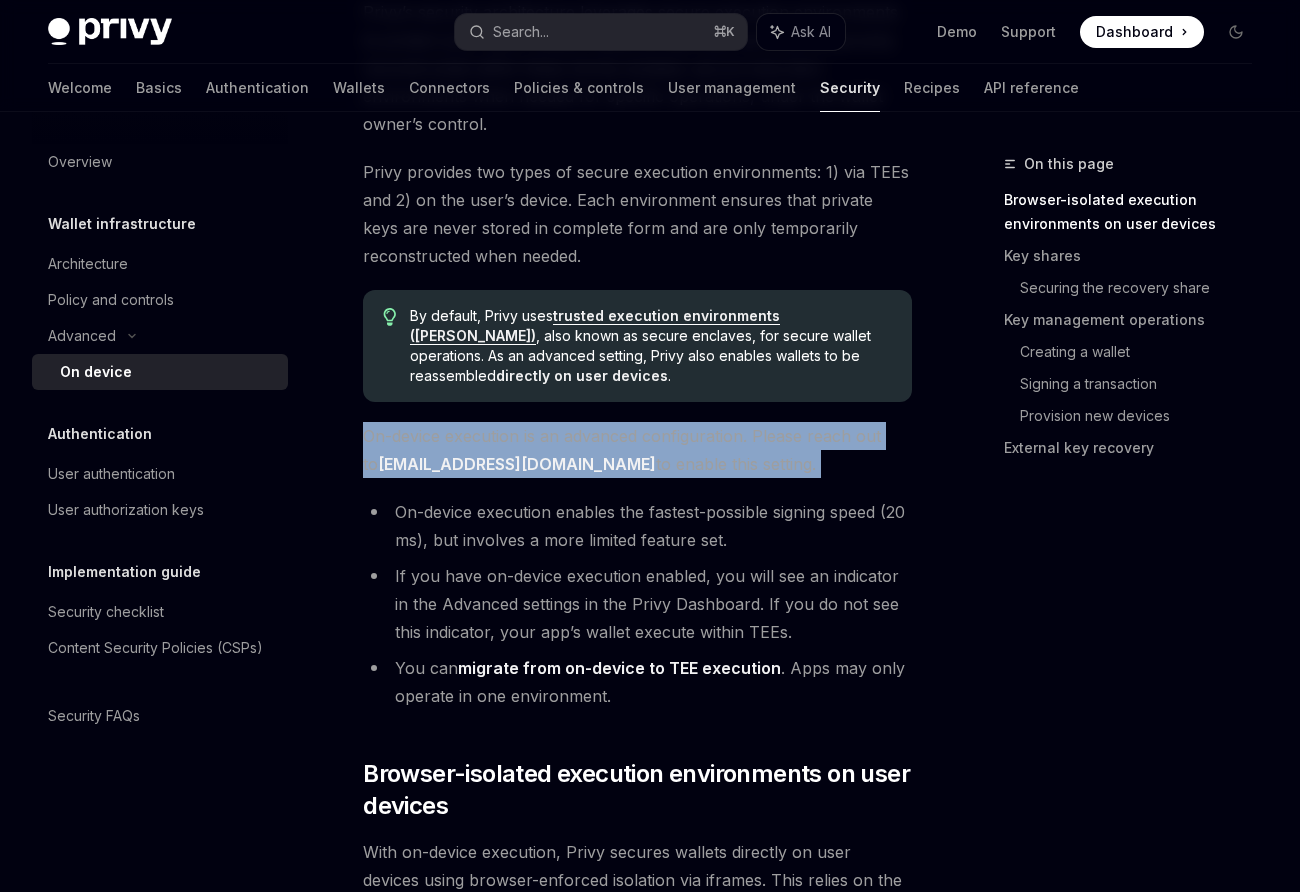 click on "On-device execution is an advanced configuration. Please reach out to  support@privy.io  to enable this setting." at bounding box center [637, 450] 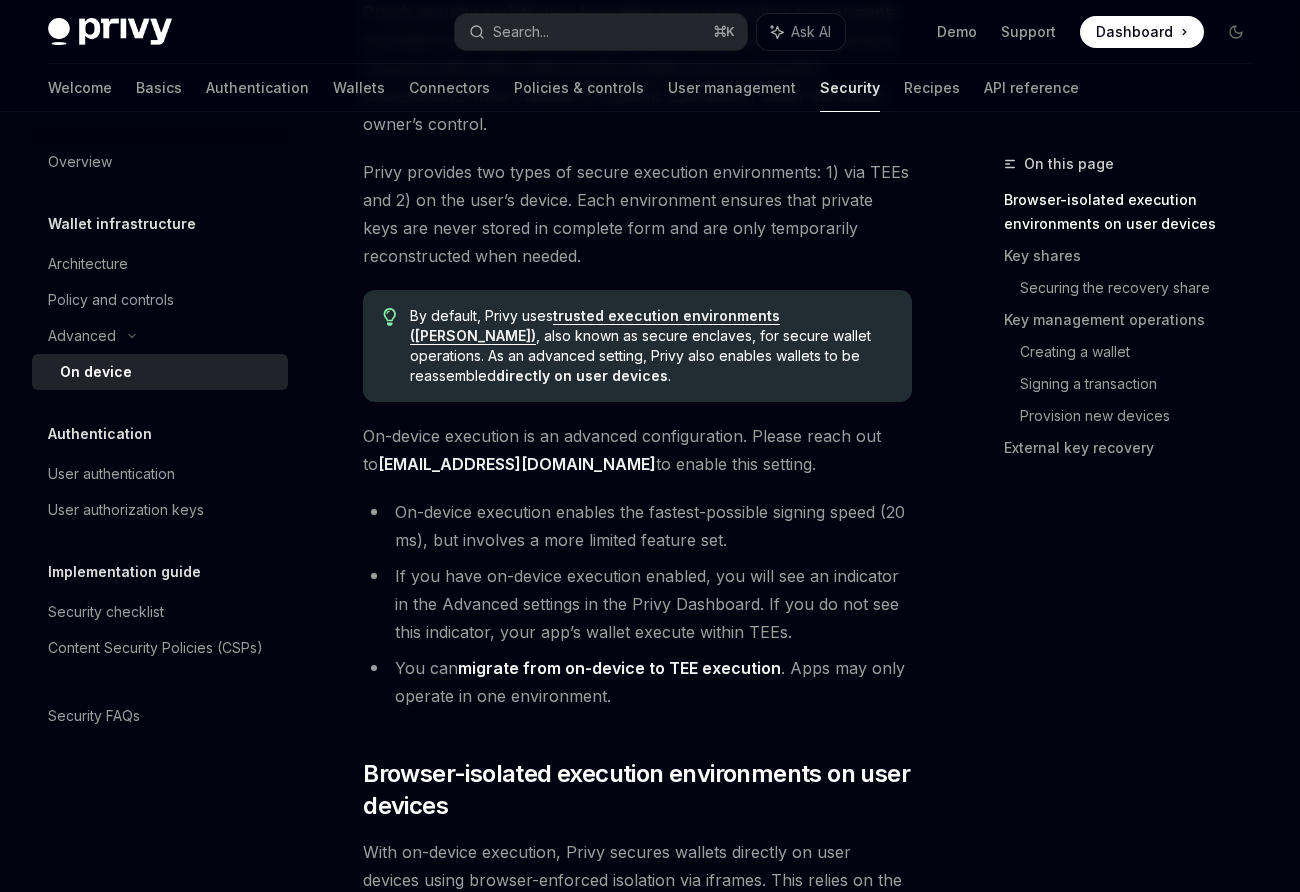 click on "On-device execution is an advanced configuration. Please reach out to  support@privy.io  to enable this setting." at bounding box center (637, 450) 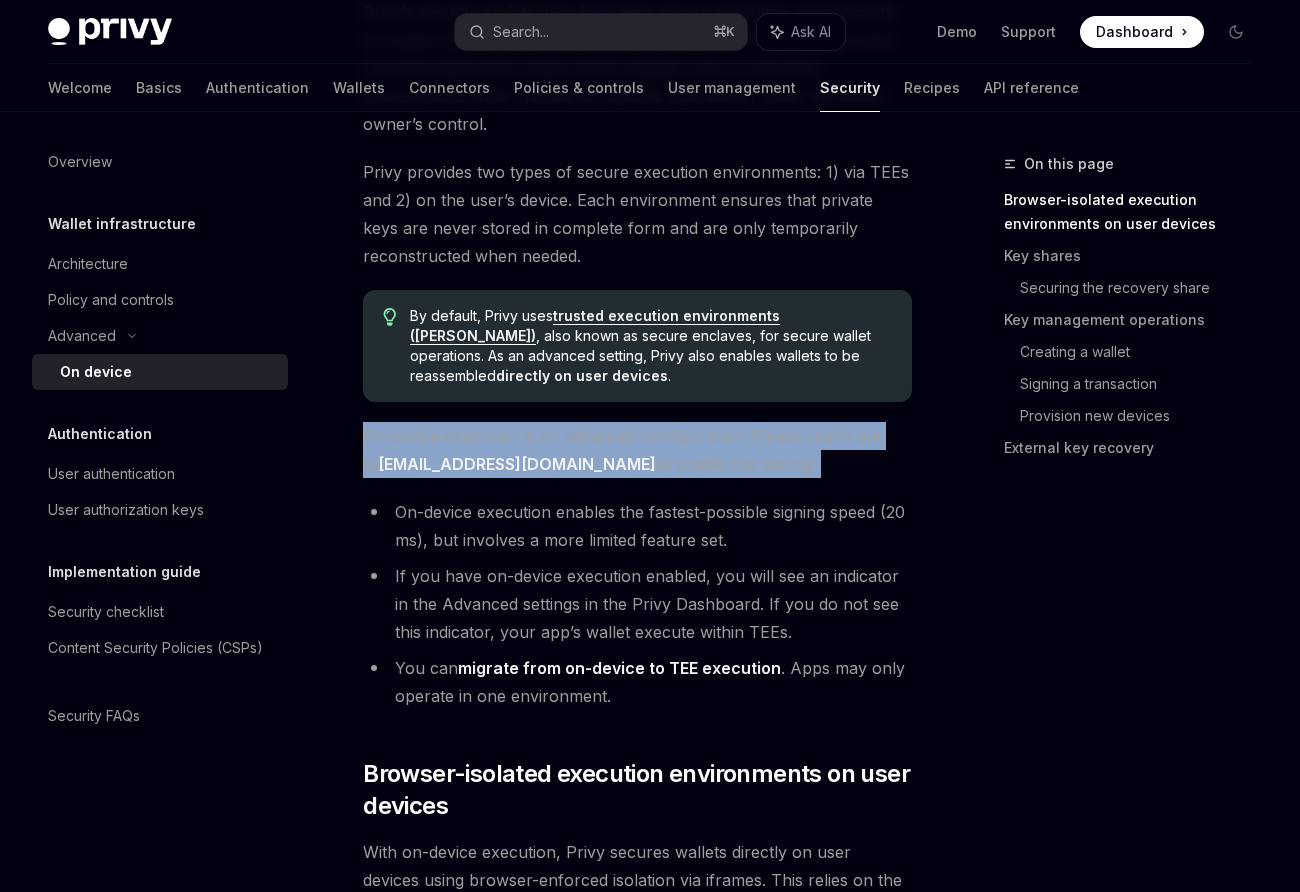 click on "On-device execution is an advanced configuration. Please reach out to  support@privy.io  to enable this setting." at bounding box center (637, 450) 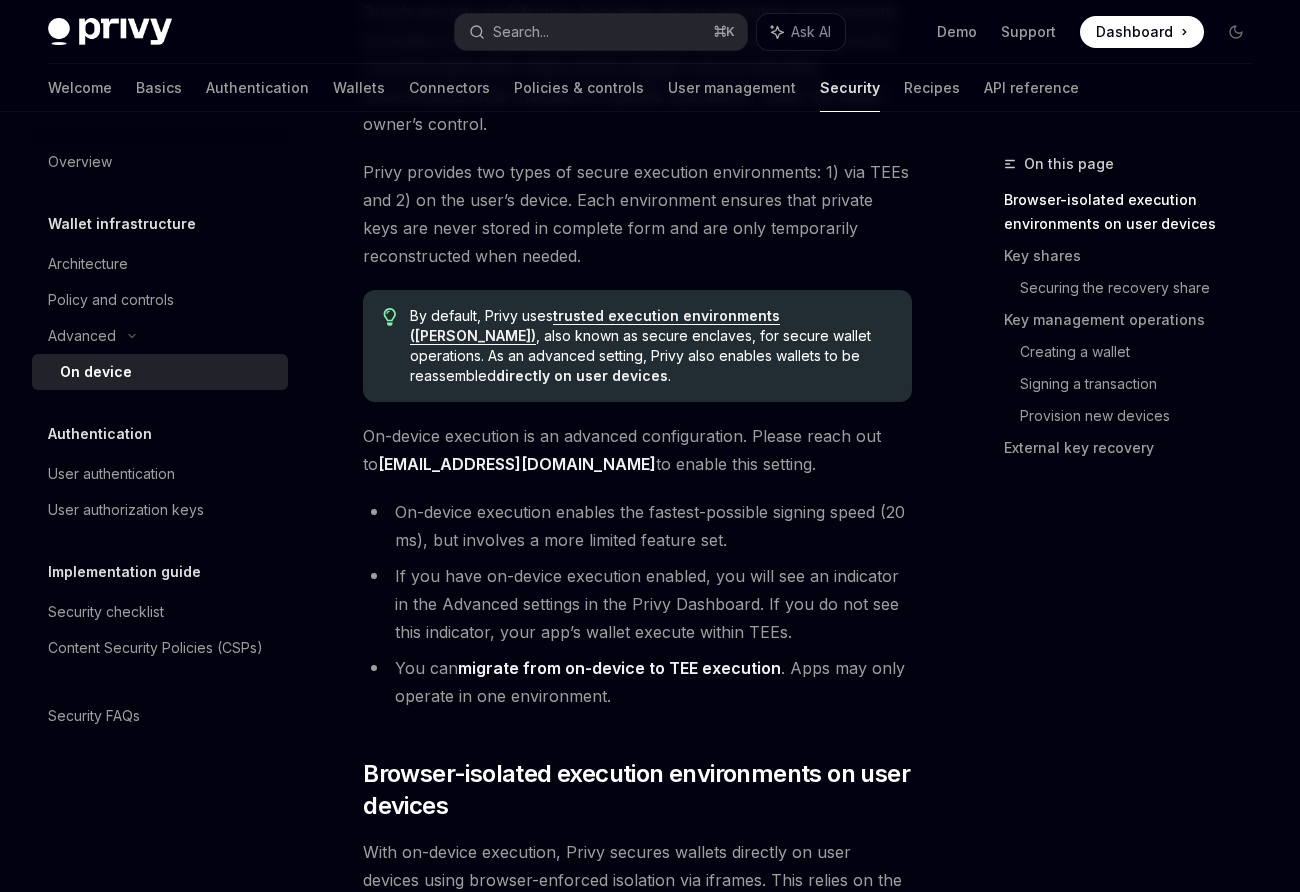 click on "On-device execution is an advanced configuration. Please reach out to  support@privy.io  to enable this setting." at bounding box center (637, 450) 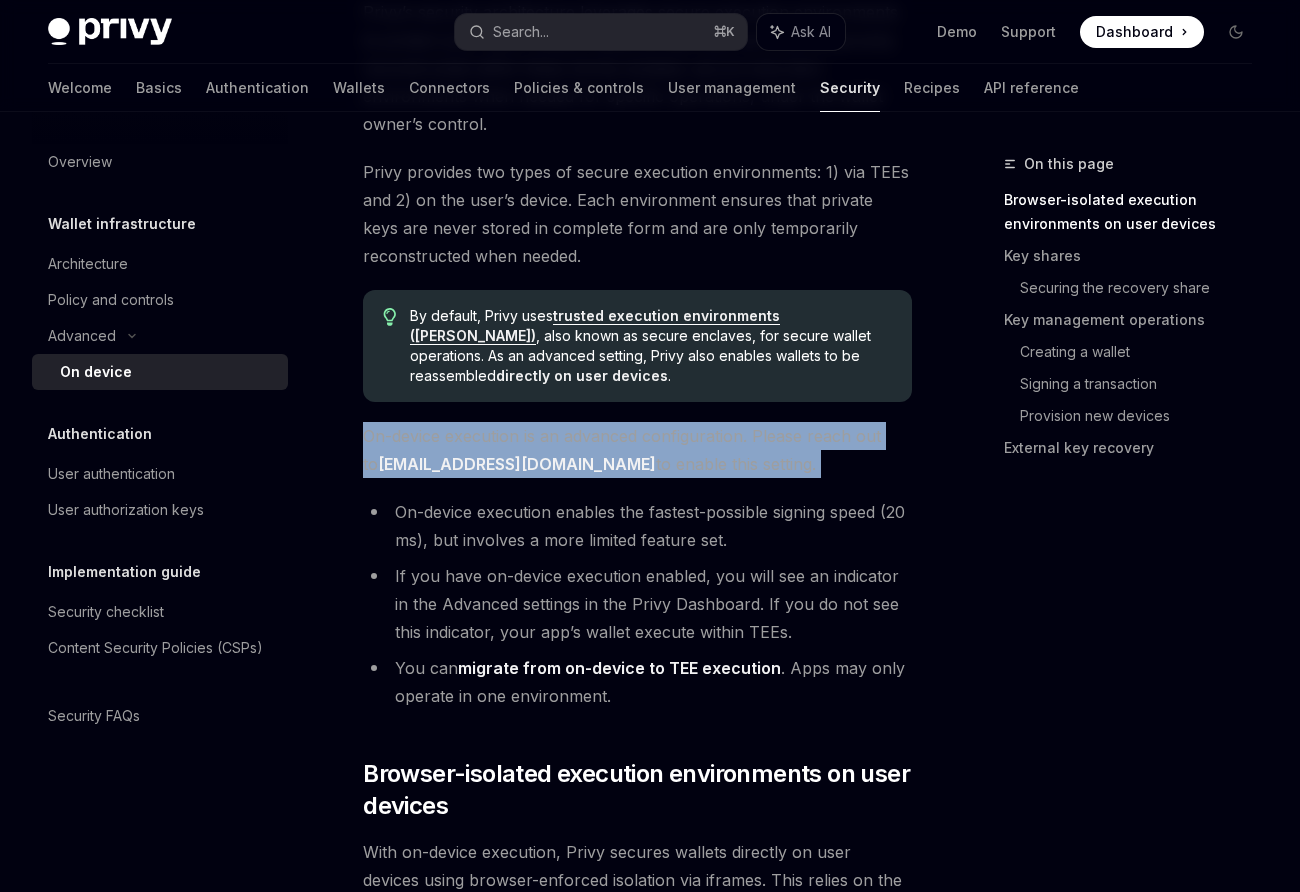 click on "On-device execution is an advanced configuration. Please reach out to  support@privy.io  to enable this setting." at bounding box center (637, 450) 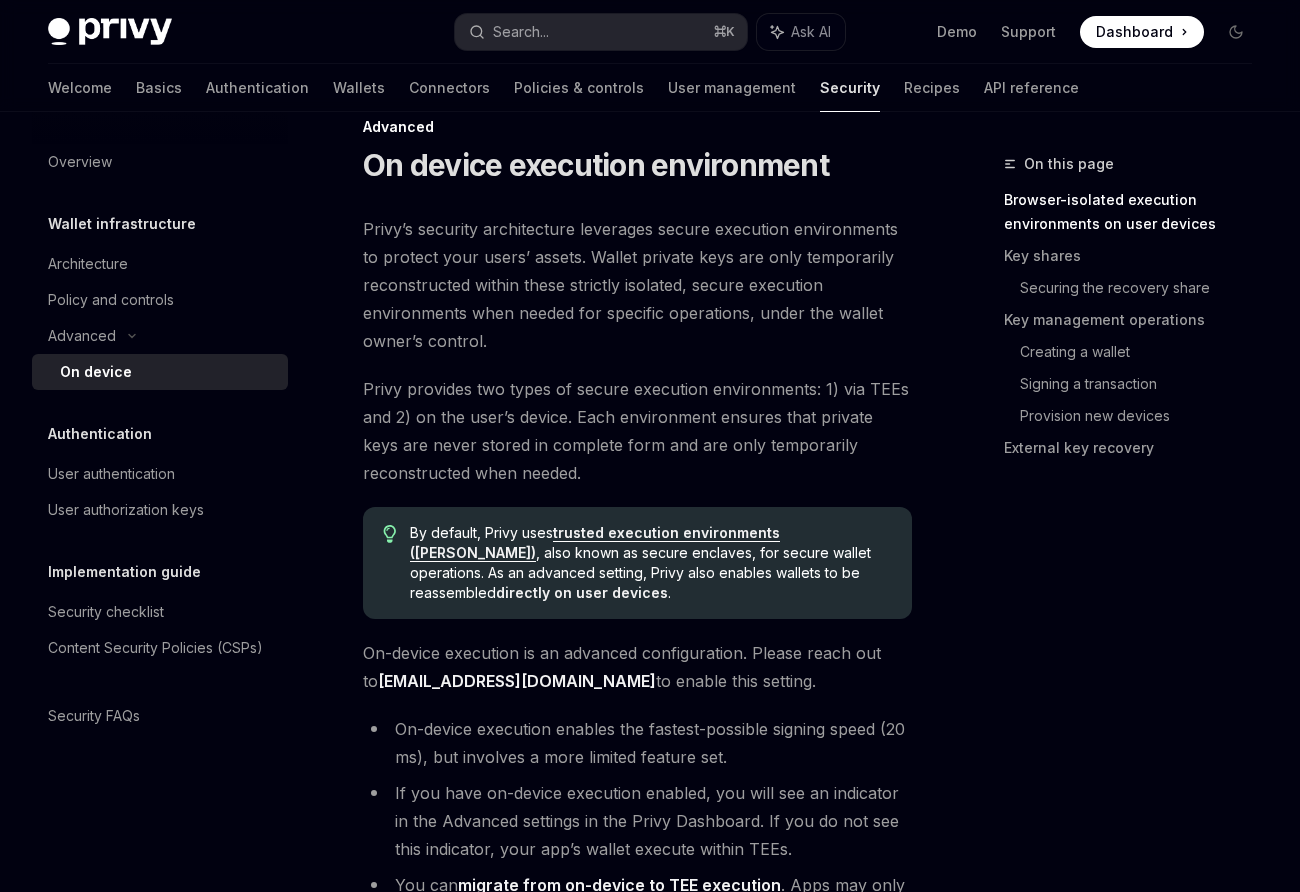 scroll, scrollTop: 0, scrollLeft: 0, axis: both 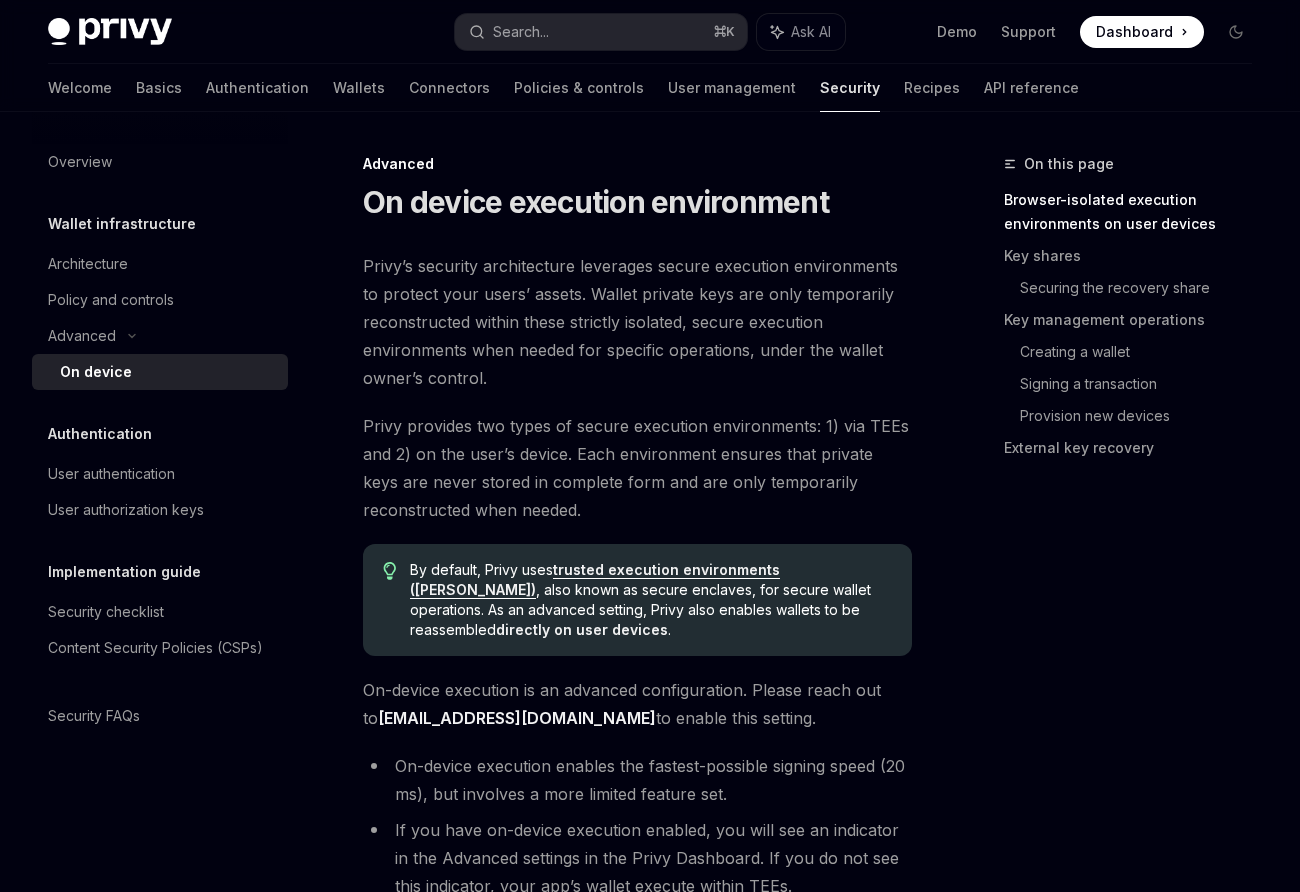 click on "Privy’s security architecture leverages secure execution environments to protect your users’ assets. Wallet private keys are only temporarily reconstructed within these strictly isolated, secure execution environments when needed for specific operations, under the wallet owner’s control." at bounding box center [637, 322] 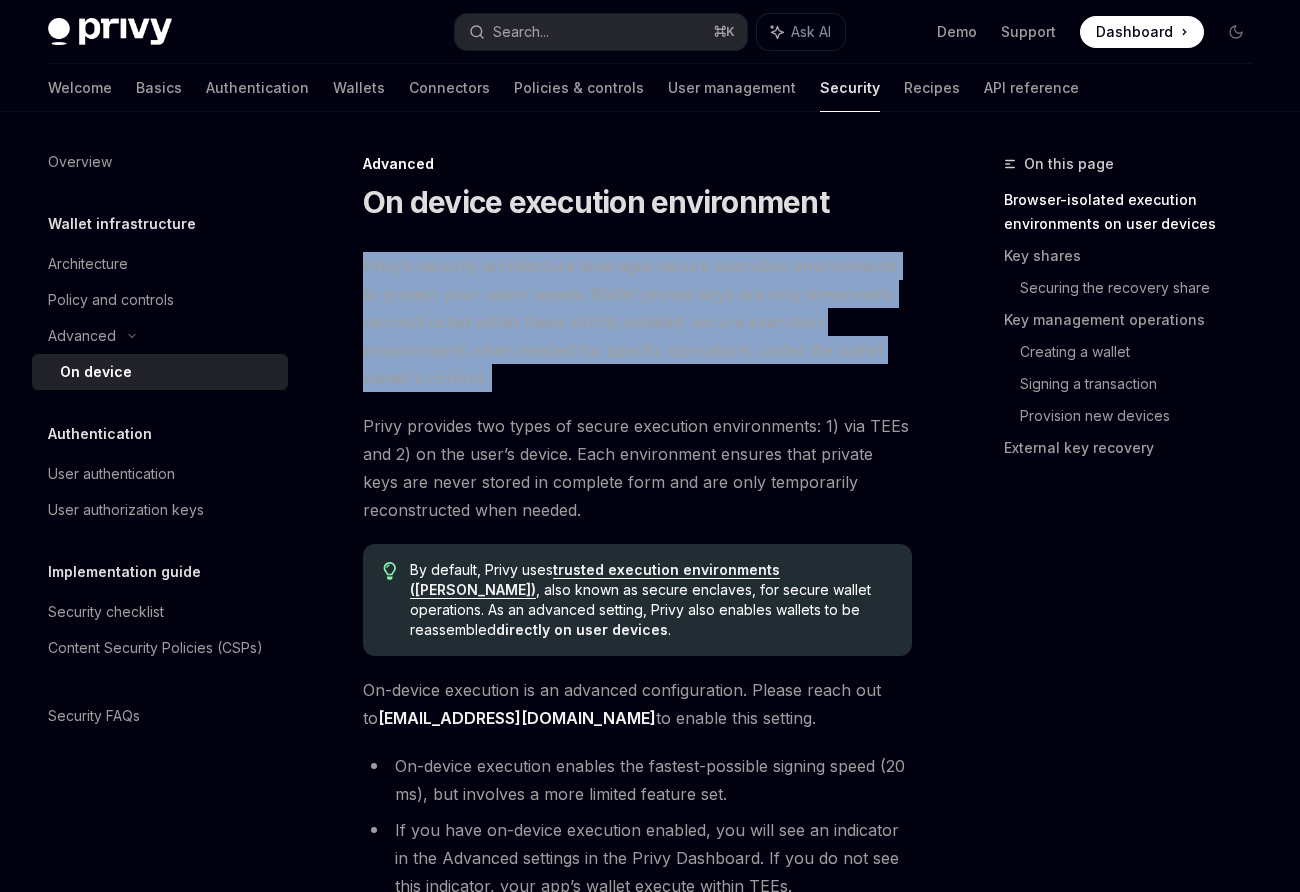 click on "Privy’s security architecture leverages secure execution environments to protect your users’ assets. Wallet private keys are only temporarily reconstructed within these strictly isolated, secure execution environments when needed for specific operations, under the wallet owner’s control." at bounding box center (637, 322) 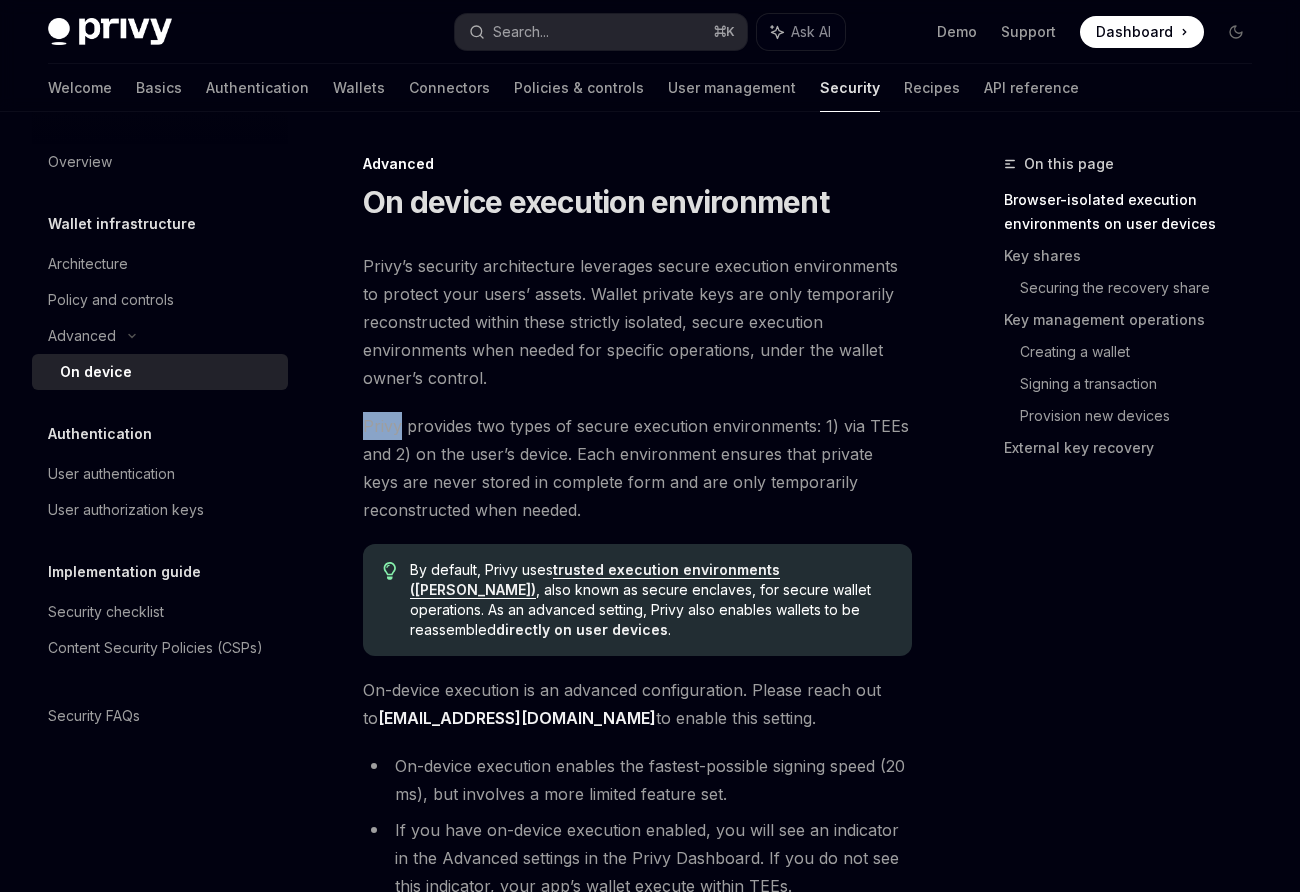click on "Privy’s security architecture leverages secure execution environments to protect your users’ assets. Wallet private keys are only temporarily reconstructed within these strictly isolated, secure execution environments when needed for specific operations, under the wallet owner’s control.
Privy provides two types of secure execution environments: 1) via TEEs and 2) on the user’s device. Each environment ensures that private keys are never stored in complete form and are only temporarily reconstructed when needed.
By default, Privy uses  trusted execution environments
(TEEs) , also known as secure enclaves, for secure
wallet operations. As an advanced setting, Privy also enables wallets to be reassembled  directly
on user devices .
On-device execution is an advanced configuration. Please reach out to  support@privy.io  to enable this setting.
On-device execution enables the fastest-possible signing speed (20 ms), but involves a more limited feature set.
You can
​" at bounding box center [637, 3338] 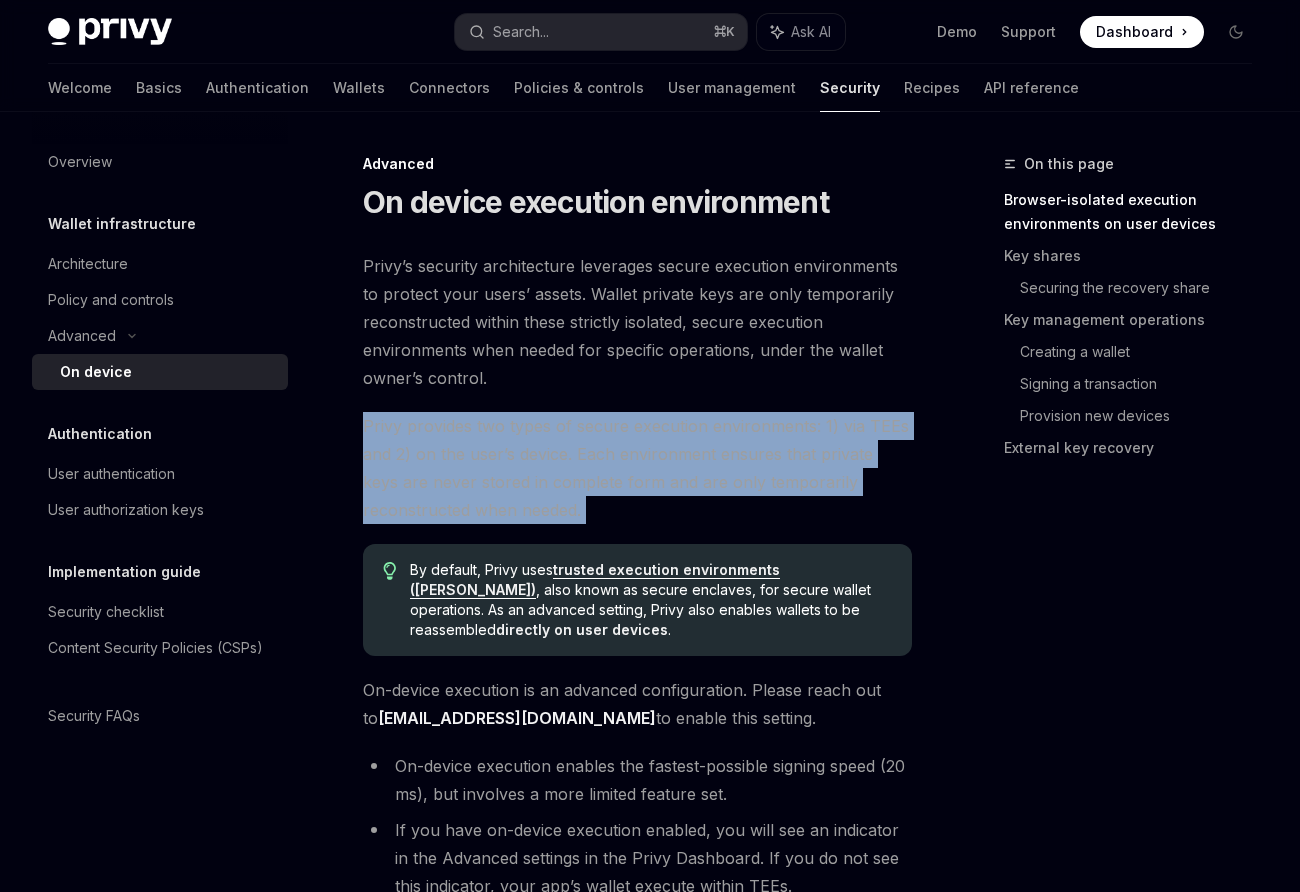 click on "Privy’s security architecture leverages secure execution environments to protect your users’ assets. Wallet private keys are only temporarily reconstructed within these strictly isolated, secure execution environments when needed for specific operations, under the wallet owner’s control.
Privy provides two types of secure execution environments: 1) via TEEs and 2) on the user’s device. Each environment ensures that private keys are never stored in complete form and are only temporarily reconstructed when needed.
By default, Privy uses  trusted execution environments
(TEEs) , also known as secure enclaves, for secure
wallet operations. As an advanced setting, Privy also enables wallets to be reassembled  directly
on user devices .
On-device execution is an advanced configuration. Please reach out to  support@privy.io  to enable this setting.
On-device execution enables the fastest-possible signing speed (20 ms), but involves a more limited feature set.
You can
​" at bounding box center (637, 3338) 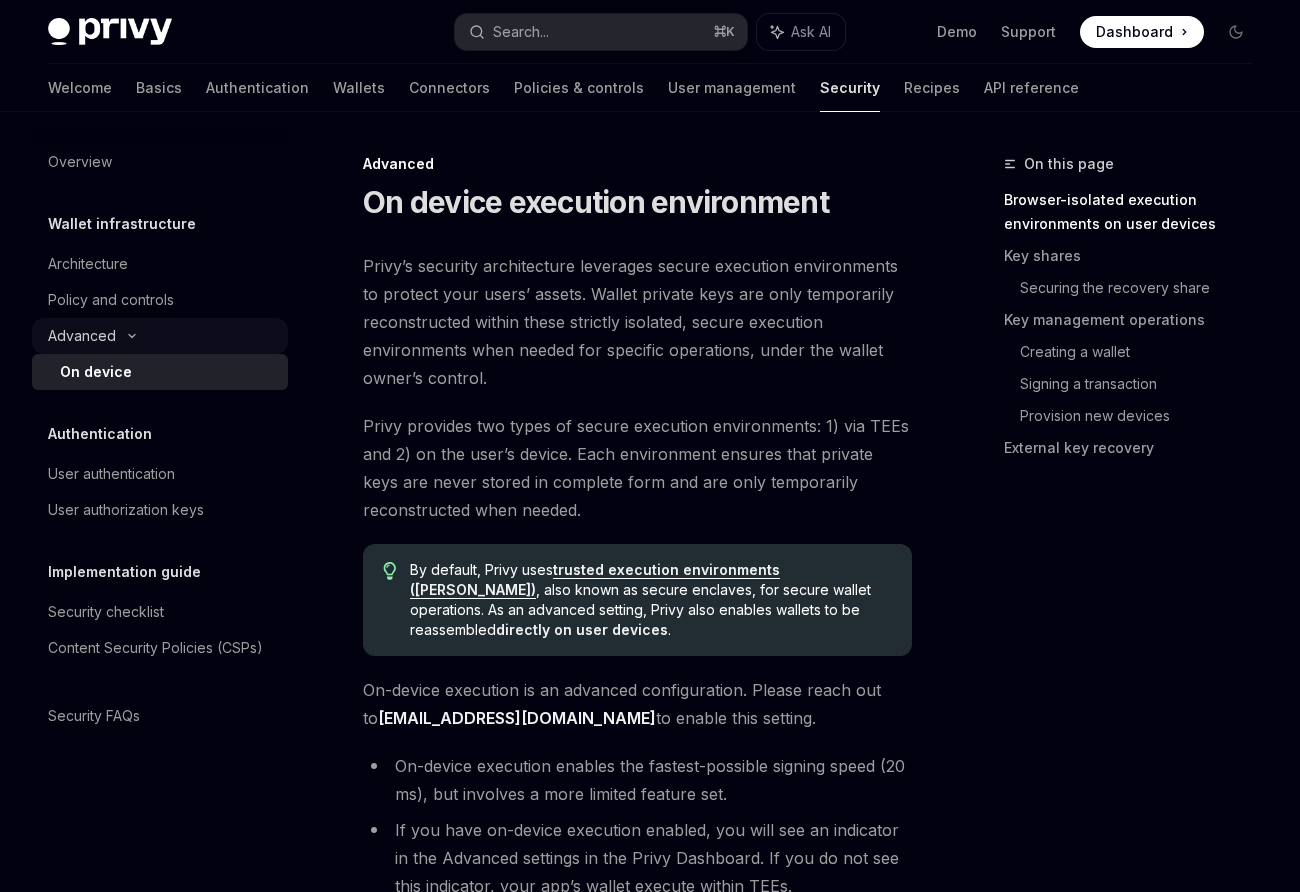 click on "Advanced" at bounding box center (160, 336) 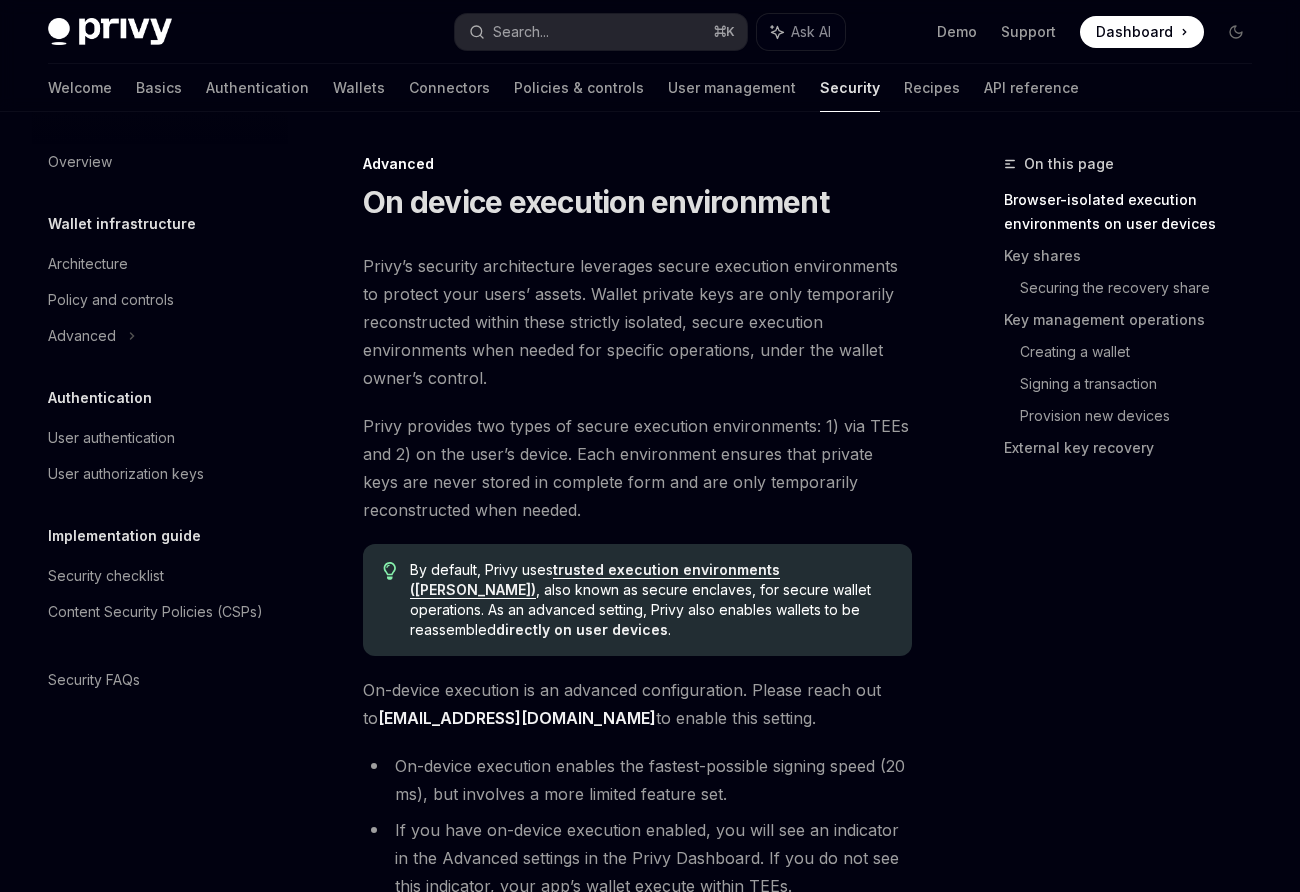 click on "Privy provides two types of secure execution environments: 1) via TEEs and 2) on the user’s device. Each environment ensures that private keys are never stored in complete form and are only temporarily reconstructed when needed." at bounding box center (637, 468) 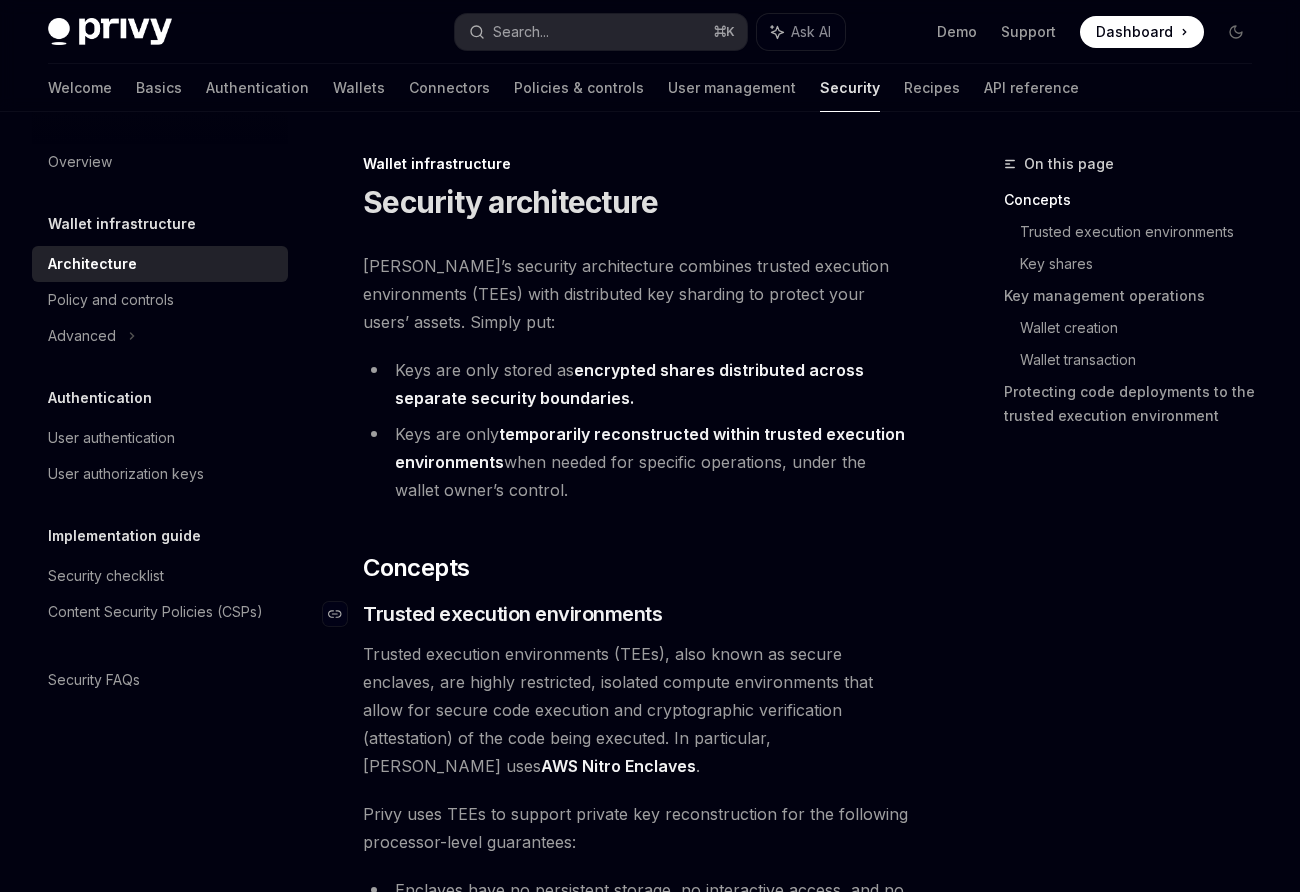 type on "*" 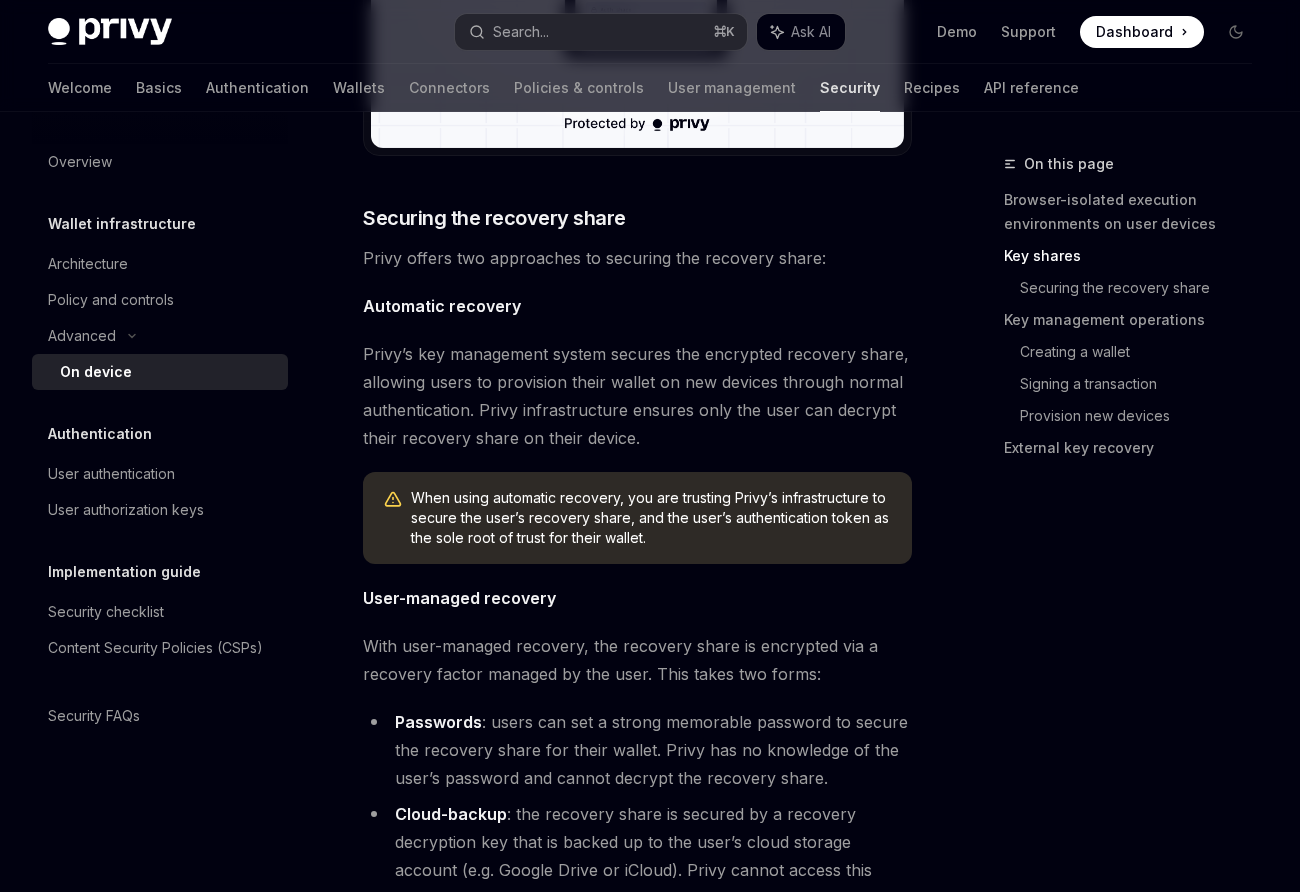 scroll, scrollTop: 2530, scrollLeft: 0, axis: vertical 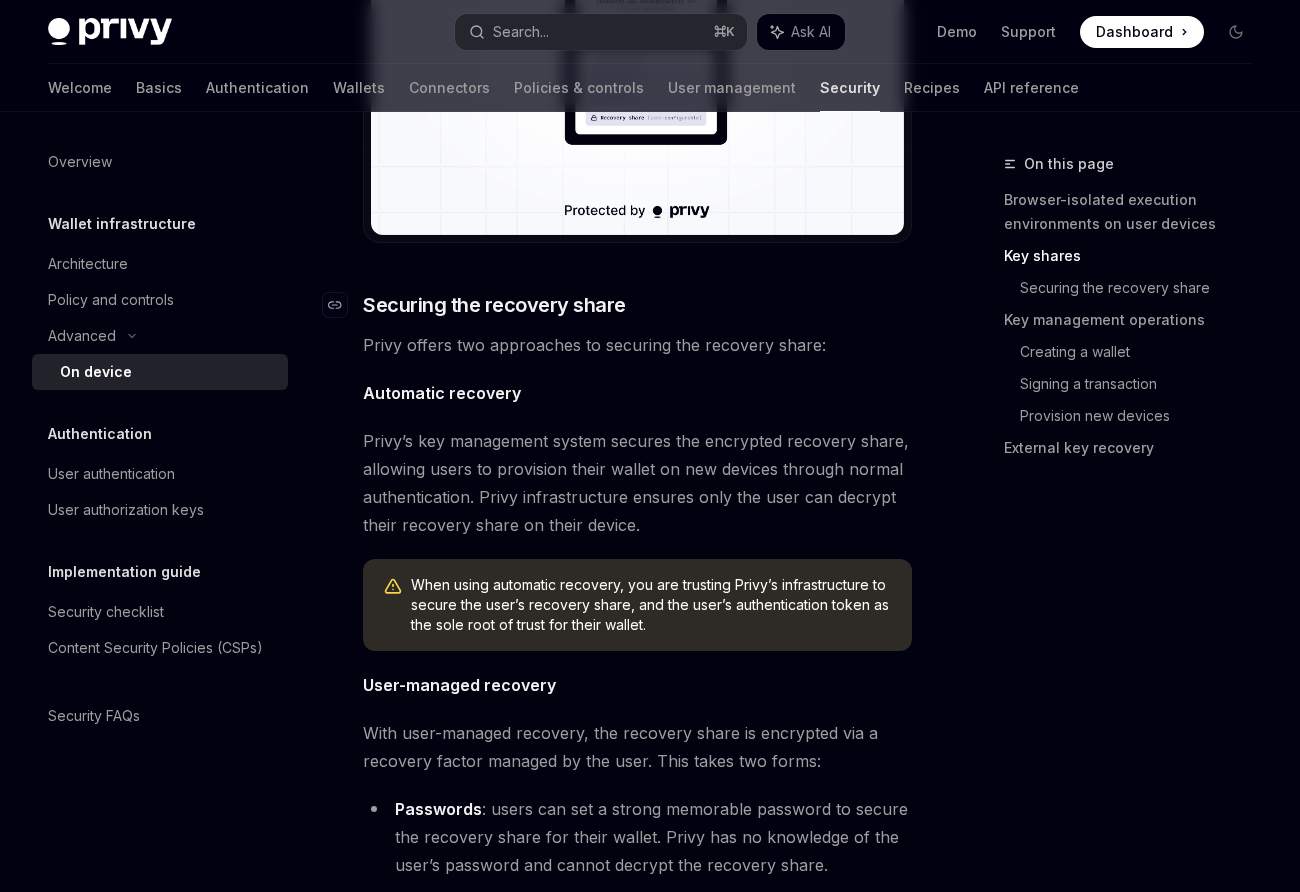 click on "​" at bounding box center (343, 305) 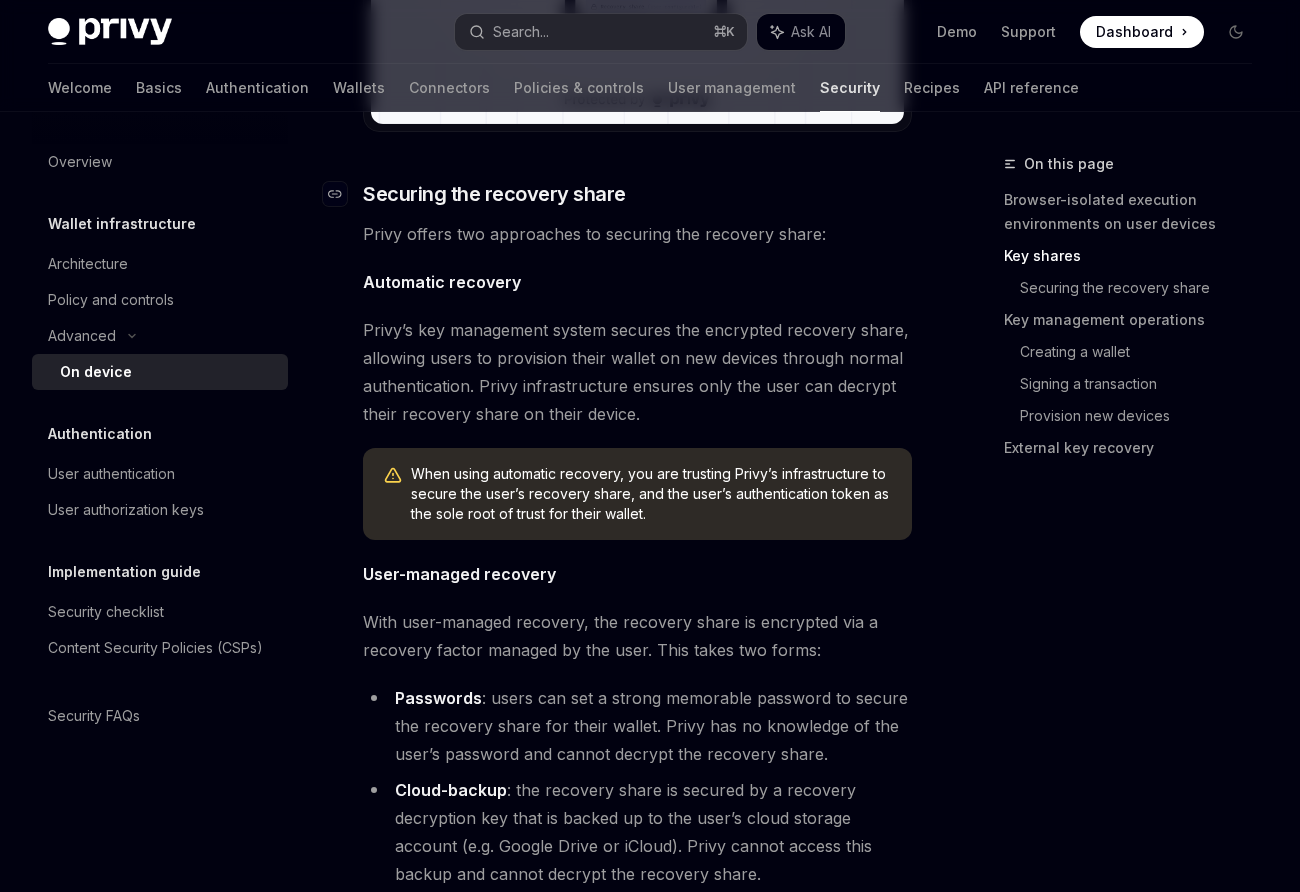 scroll, scrollTop: 2668, scrollLeft: 0, axis: vertical 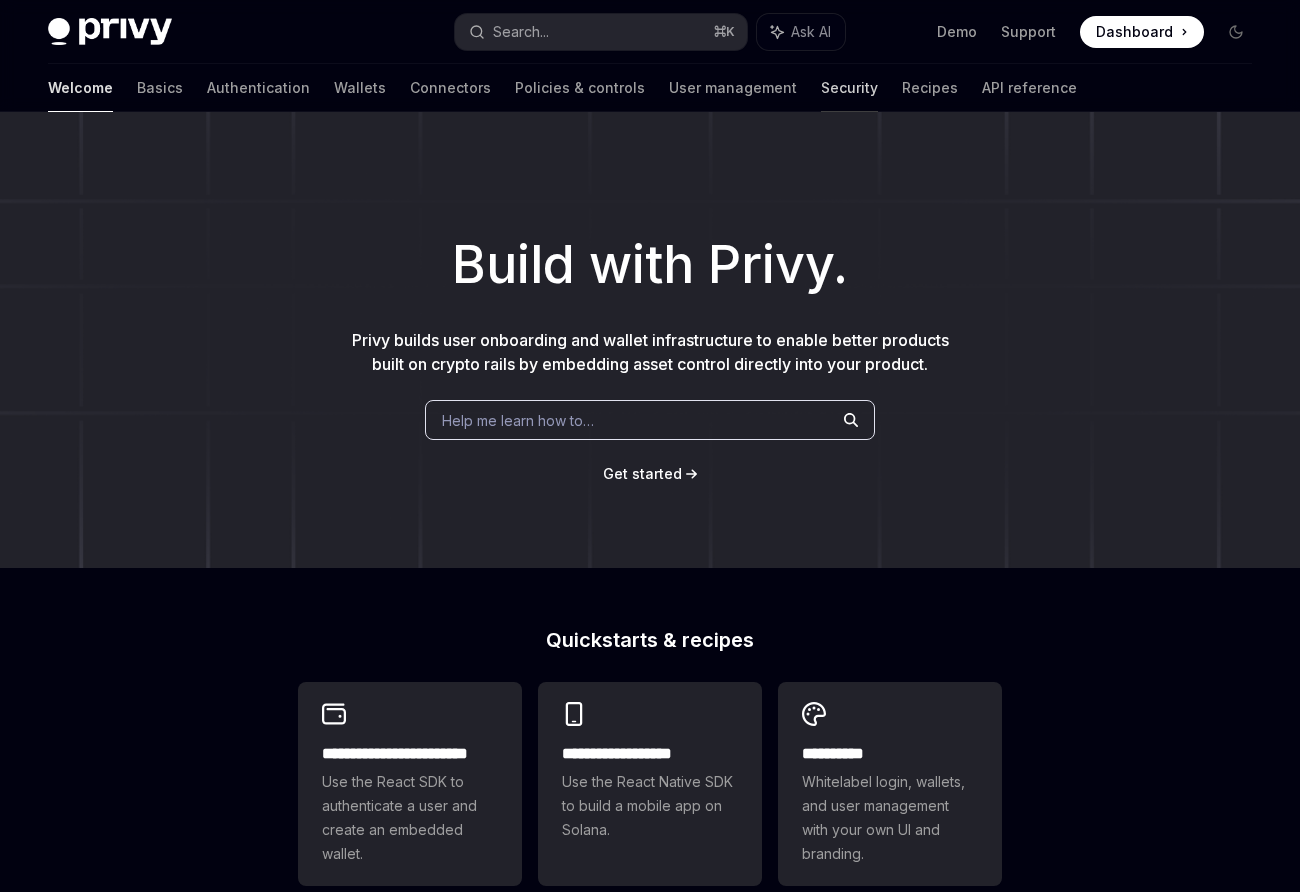 click on "Security" at bounding box center (849, 88) 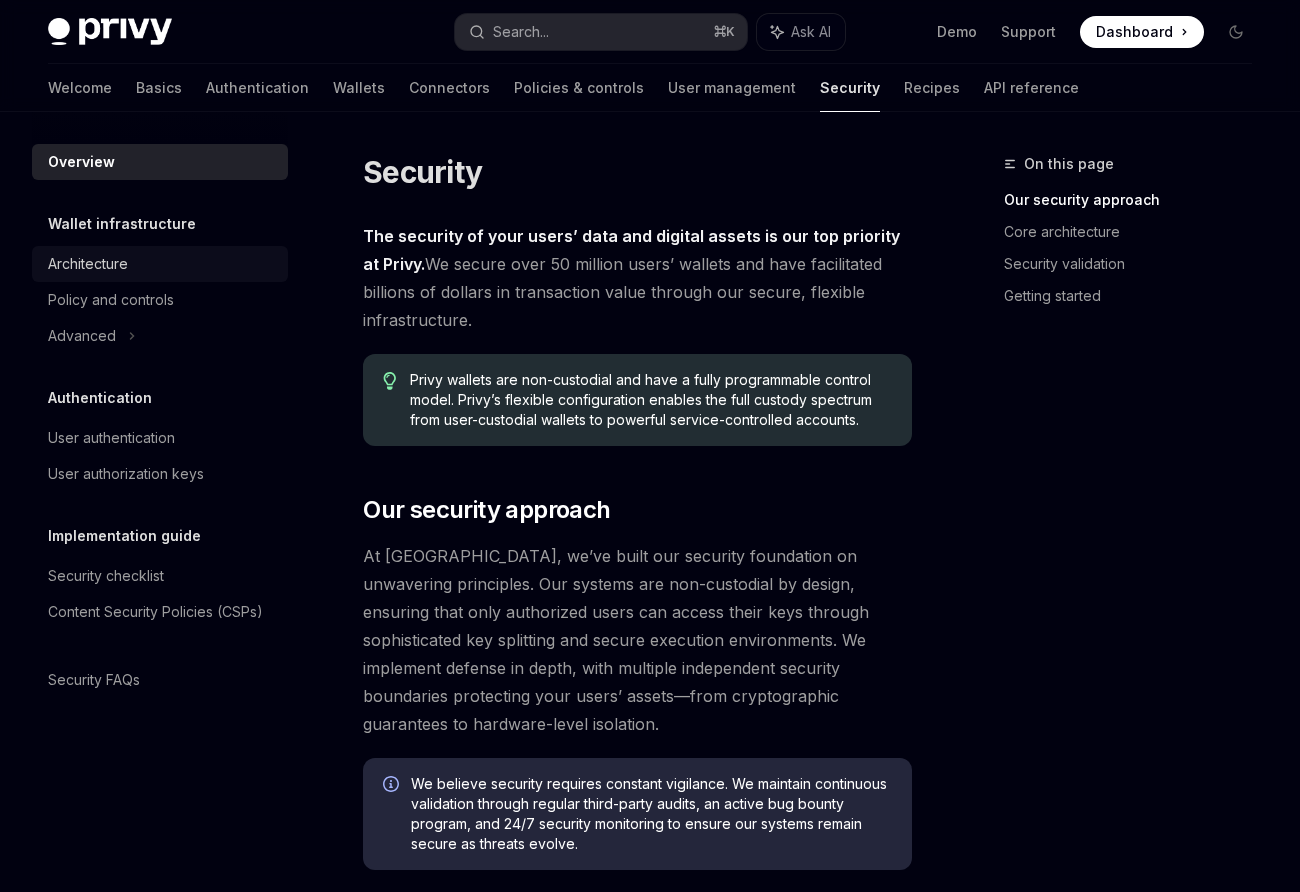 click on "Architecture" at bounding box center [88, 264] 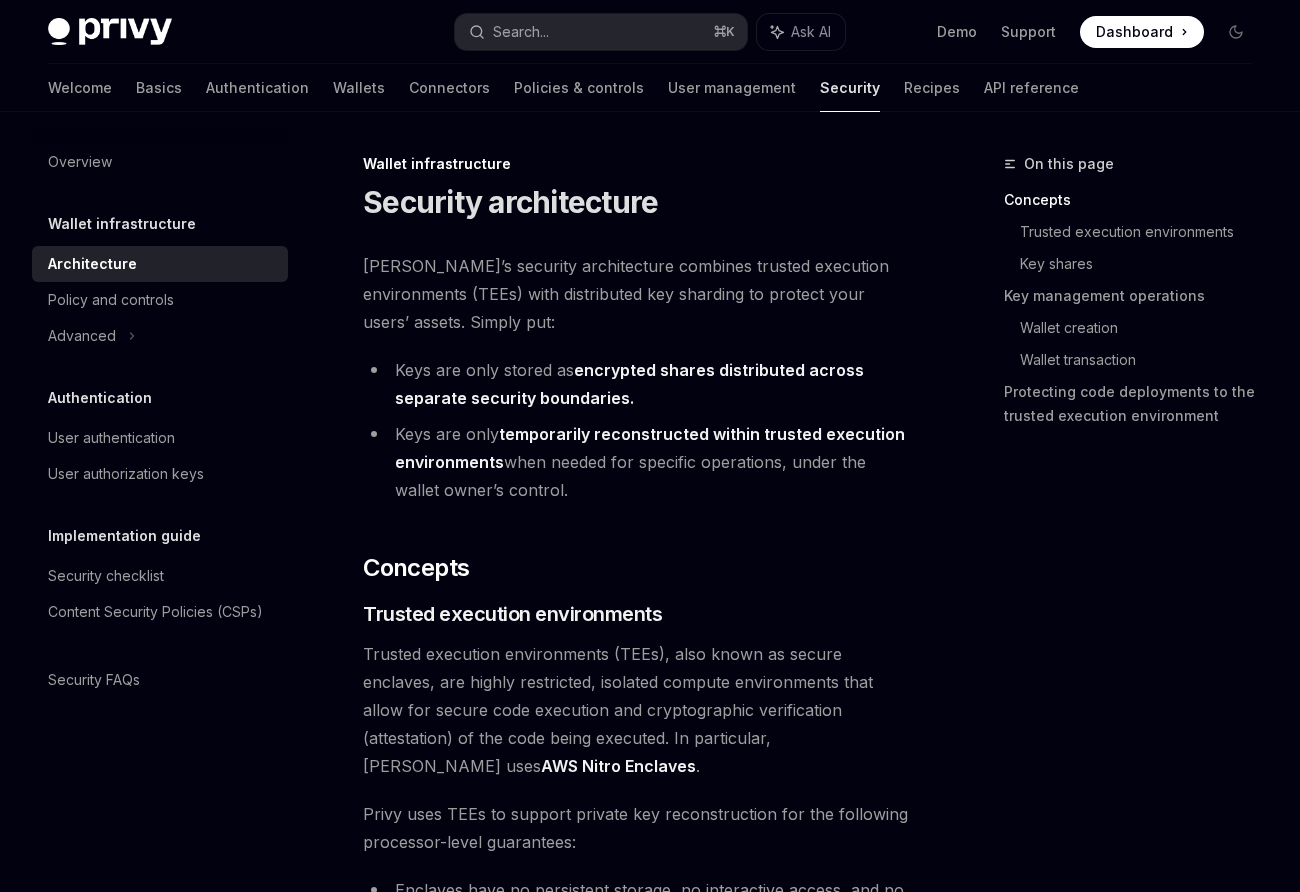 click on "Keys are only stored as  encrypted shares distributed across separate security boundaries." at bounding box center (637, 384) 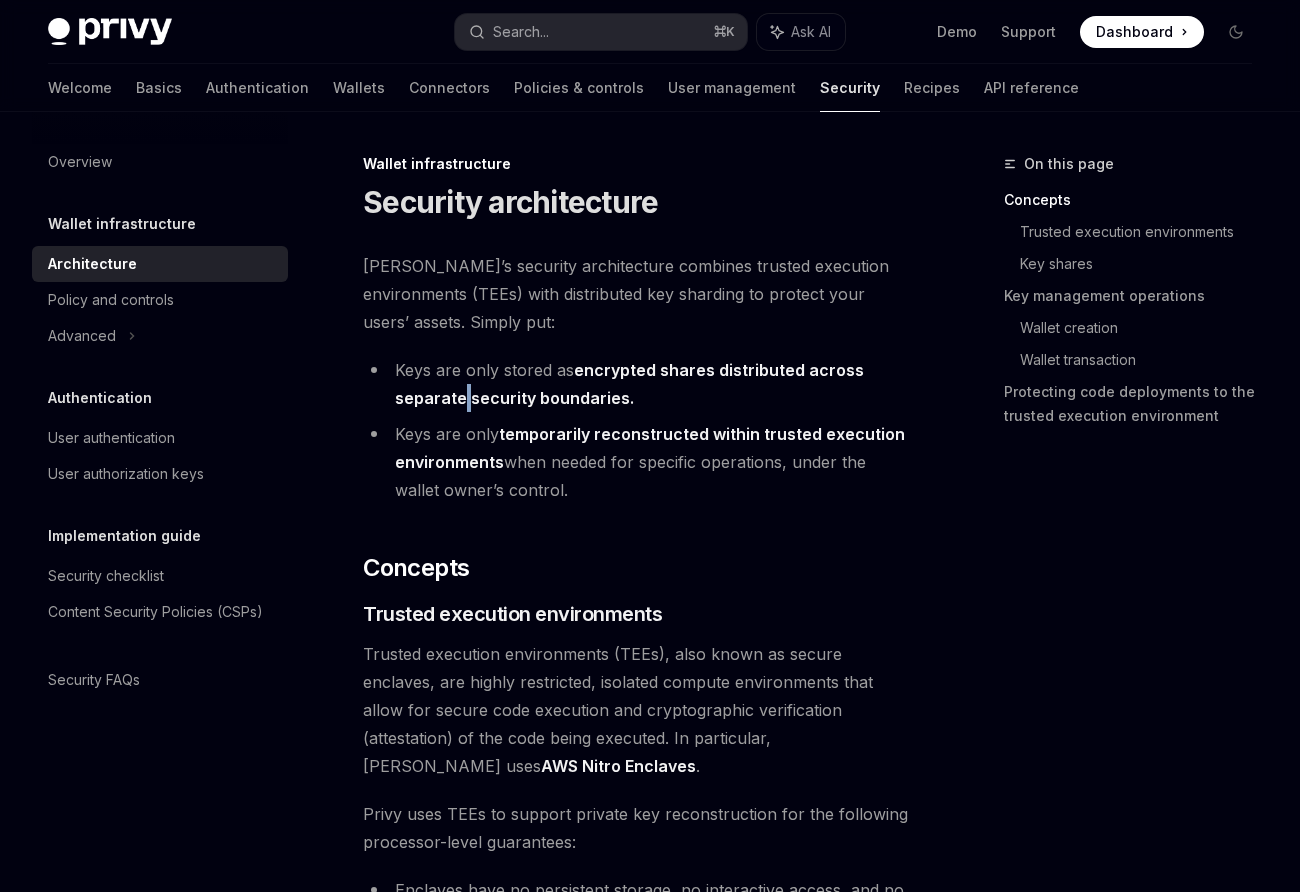 click on "Keys are only stored as  encrypted shares distributed across separate security boundaries." at bounding box center [637, 384] 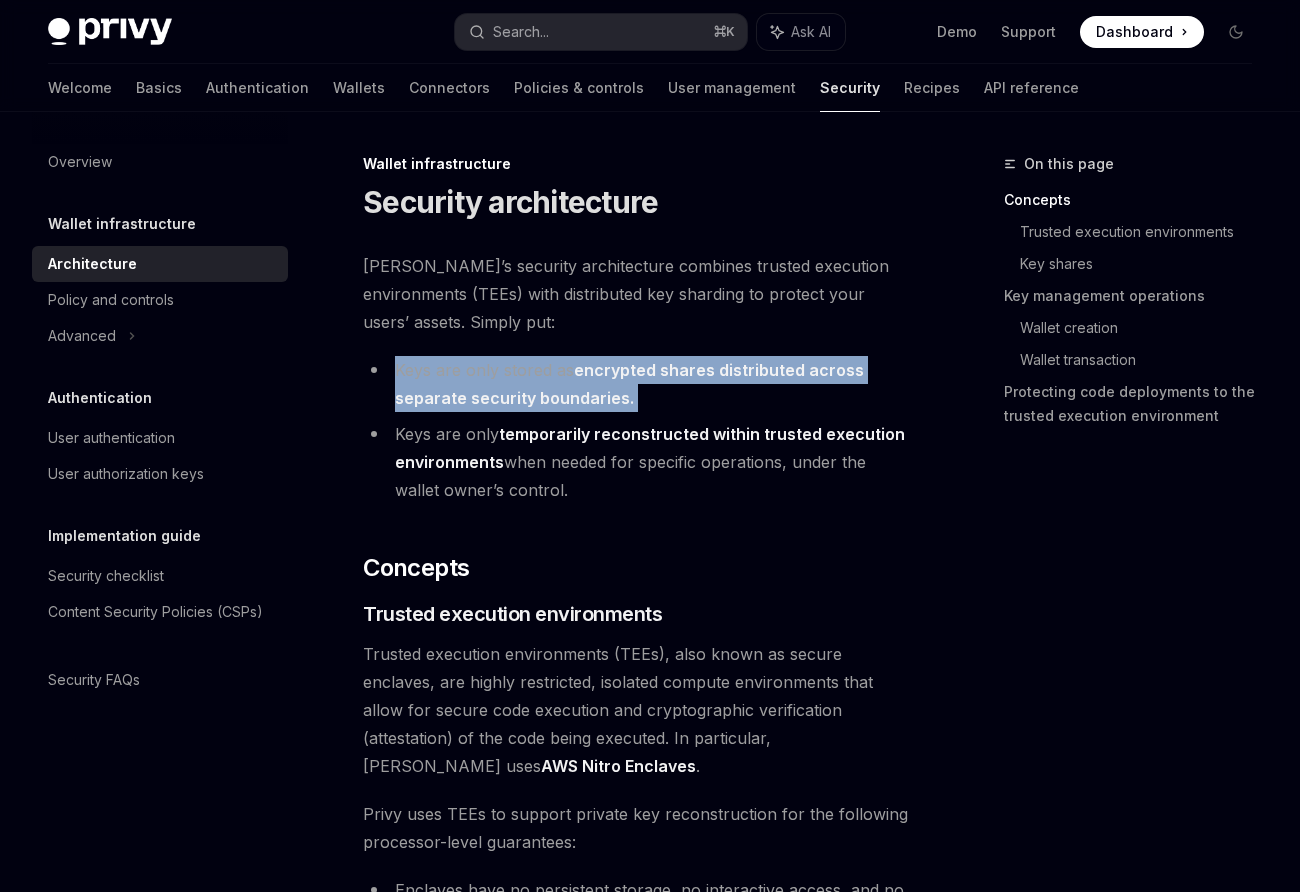 click on "Keys are only stored as  encrypted shares distributed across separate security boundaries." at bounding box center (637, 384) 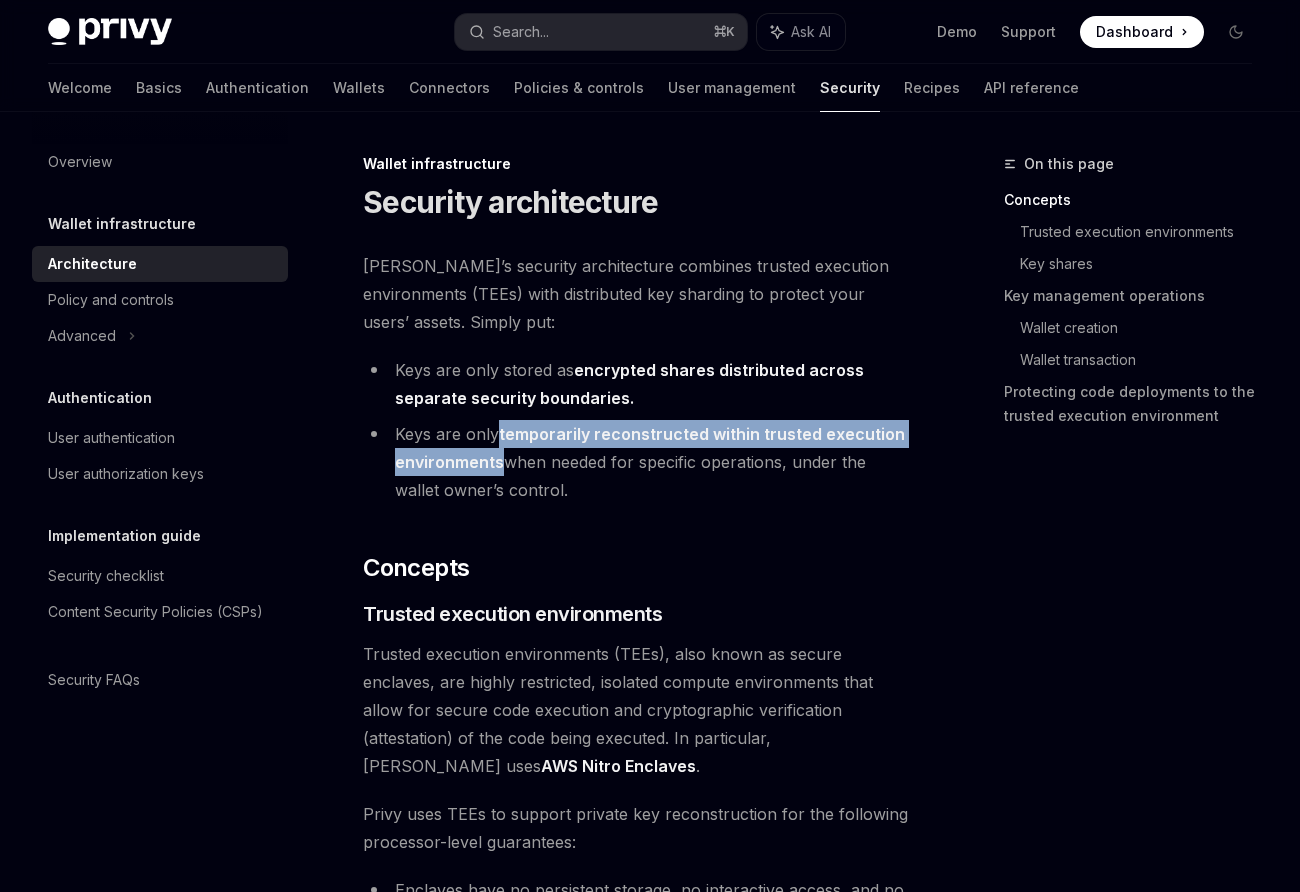 drag, startPoint x: 499, startPoint y: 438, endPoint x: 498, endPoint y: 473, distance: 35.014282 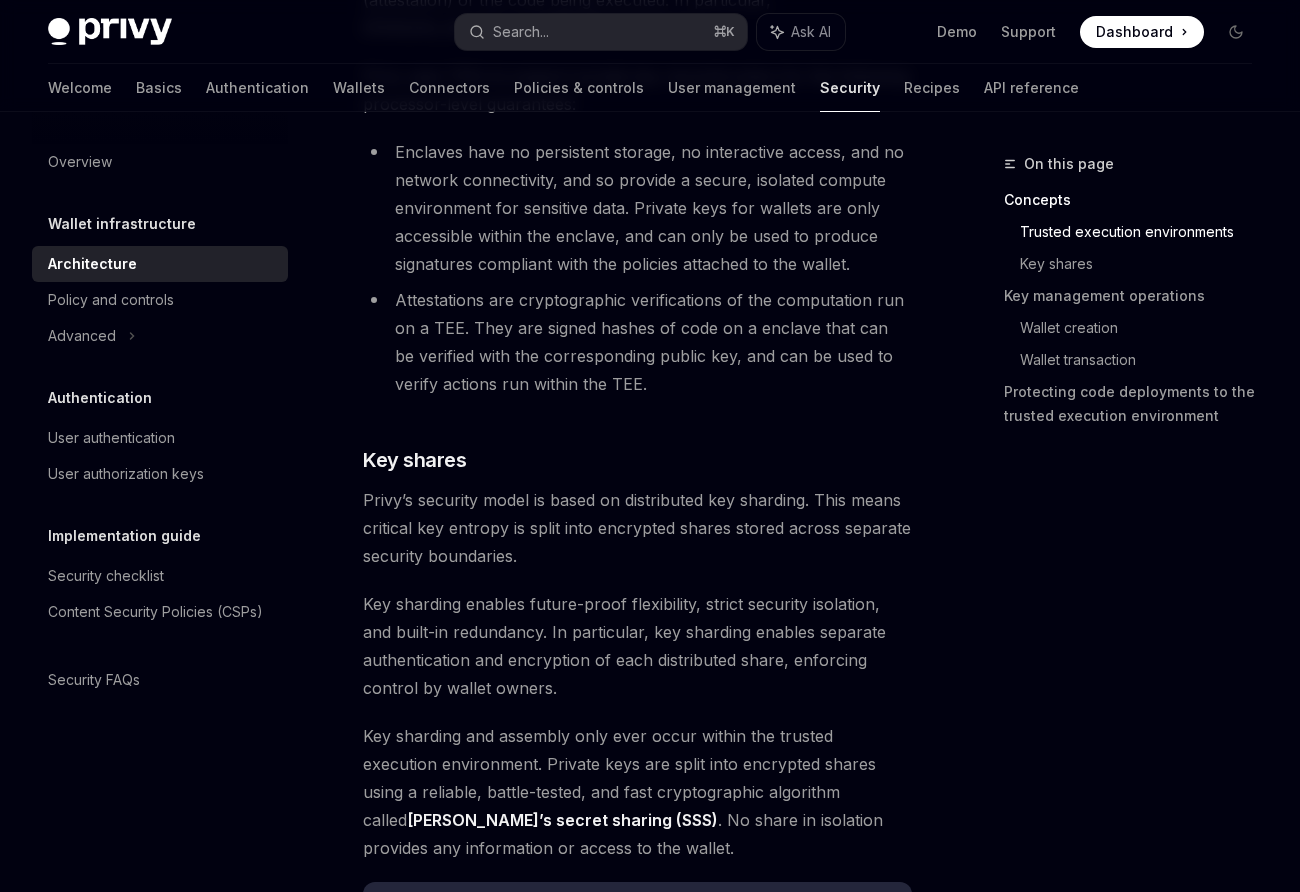 scroll, scrollTop: 753, scrollLeft: 0, axis: vertical 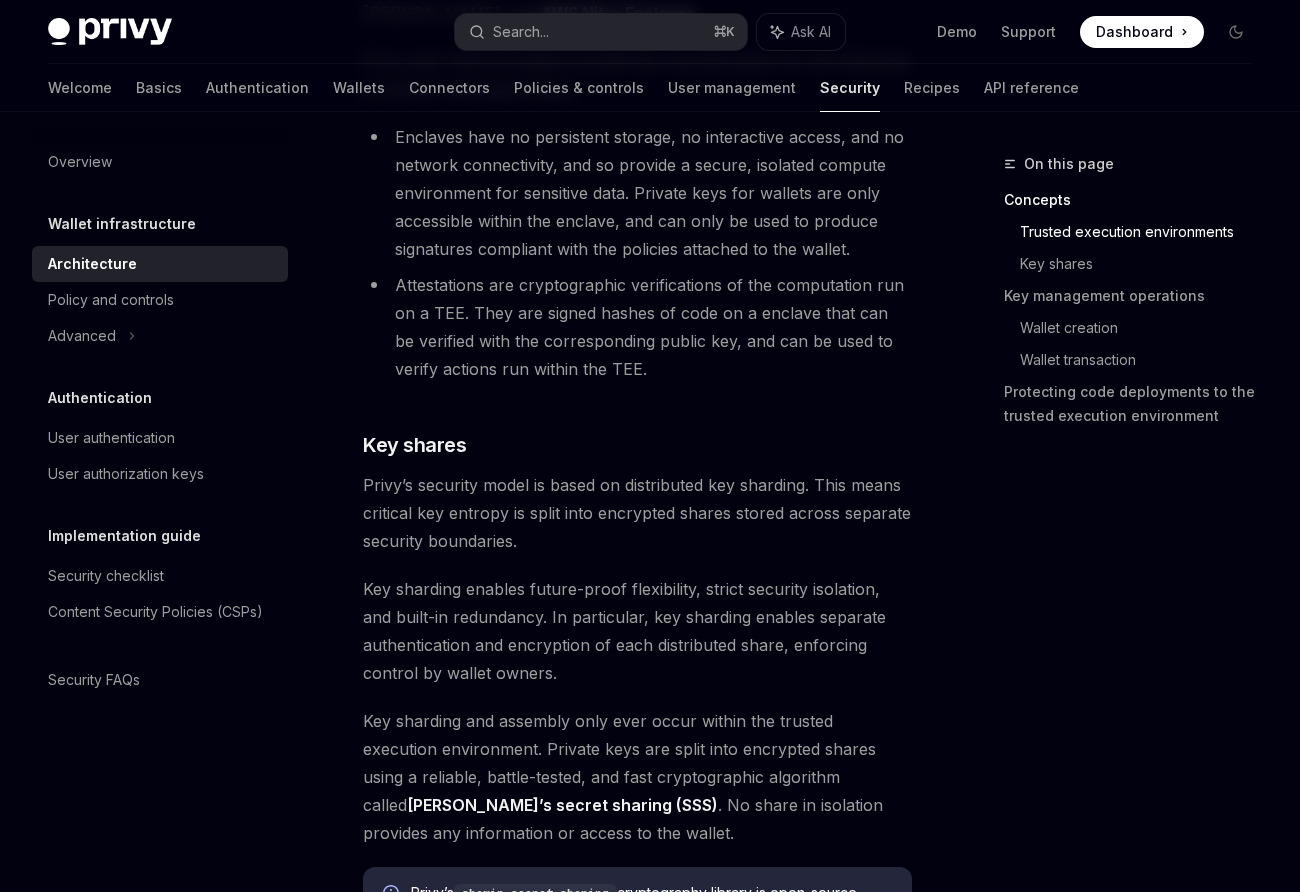 click on "Key sharding enables future-proof flexibility, strict security isolation, and built-in redundancy. In particular, key sharding enables separate authentication and encryption of each distributed share, enforcing control by wallet owners." at bounding box center (637, 631) 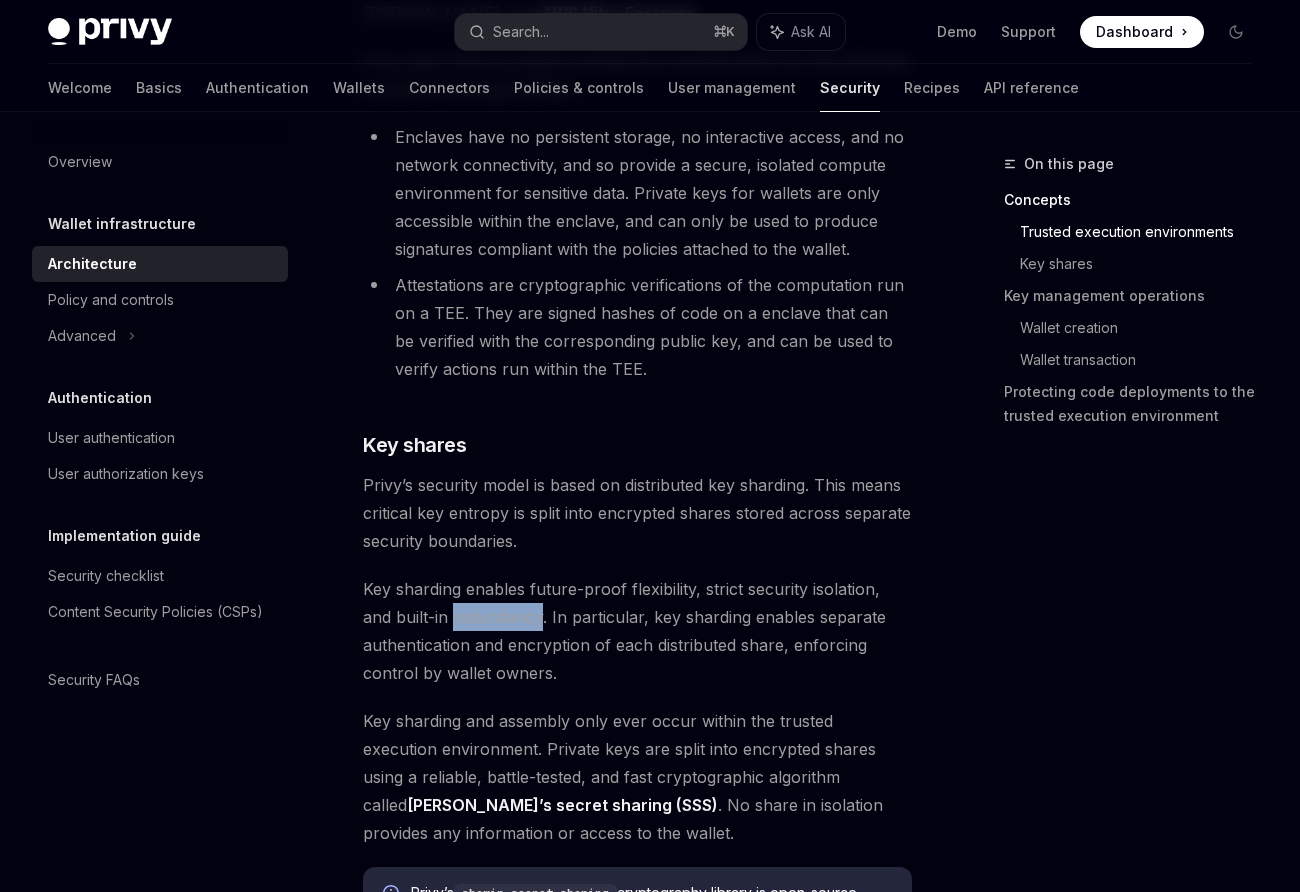 click on "Key sharding enables future-proof flexibility, strict security isolation, and built-in redundancy. In particular, key sharding enables separate authentication and encryption of each distributed share, enforcing control by wallet owners." at bounding box center (637, 631) 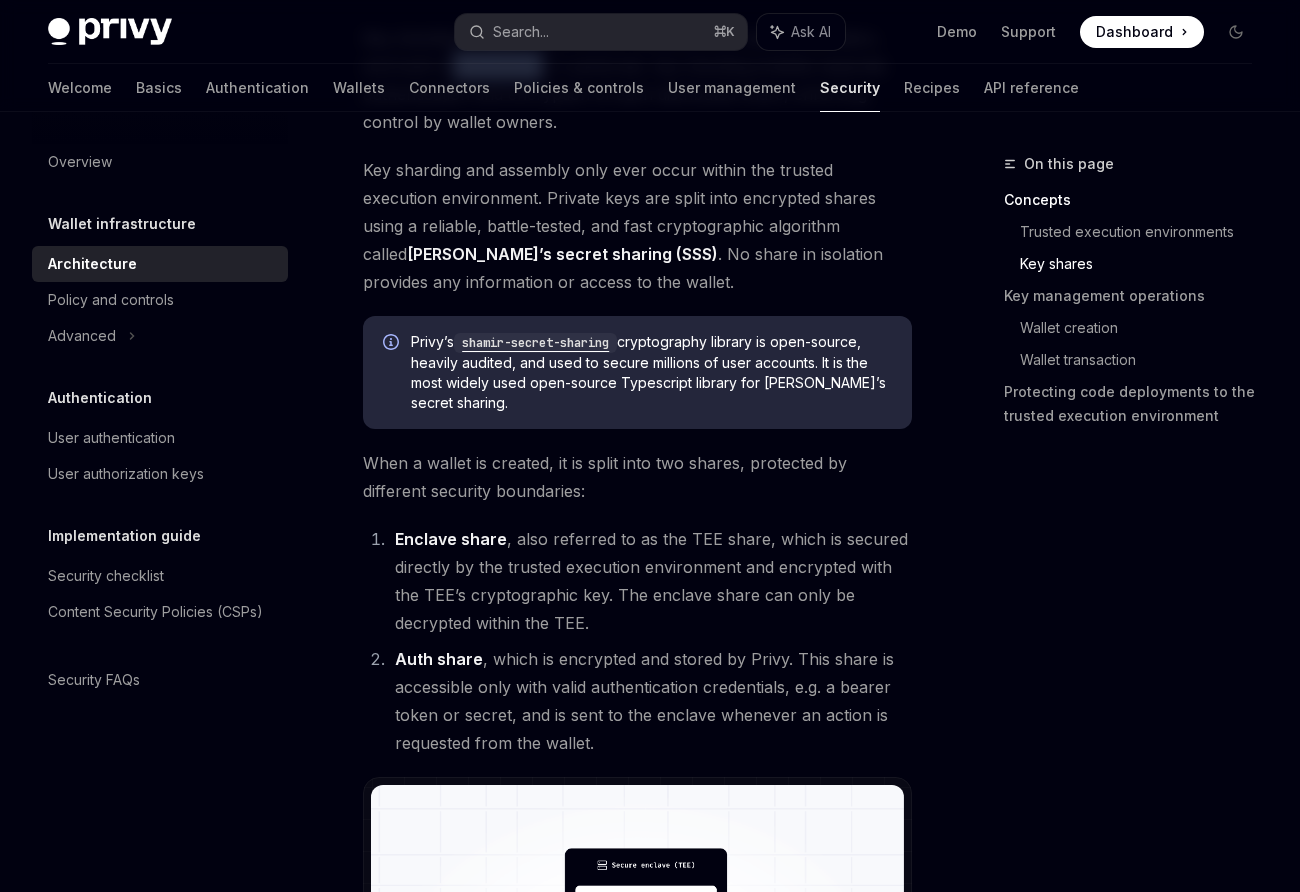 scroll, scrollTop: 1328, scrollLeft: 0, axis: vertical 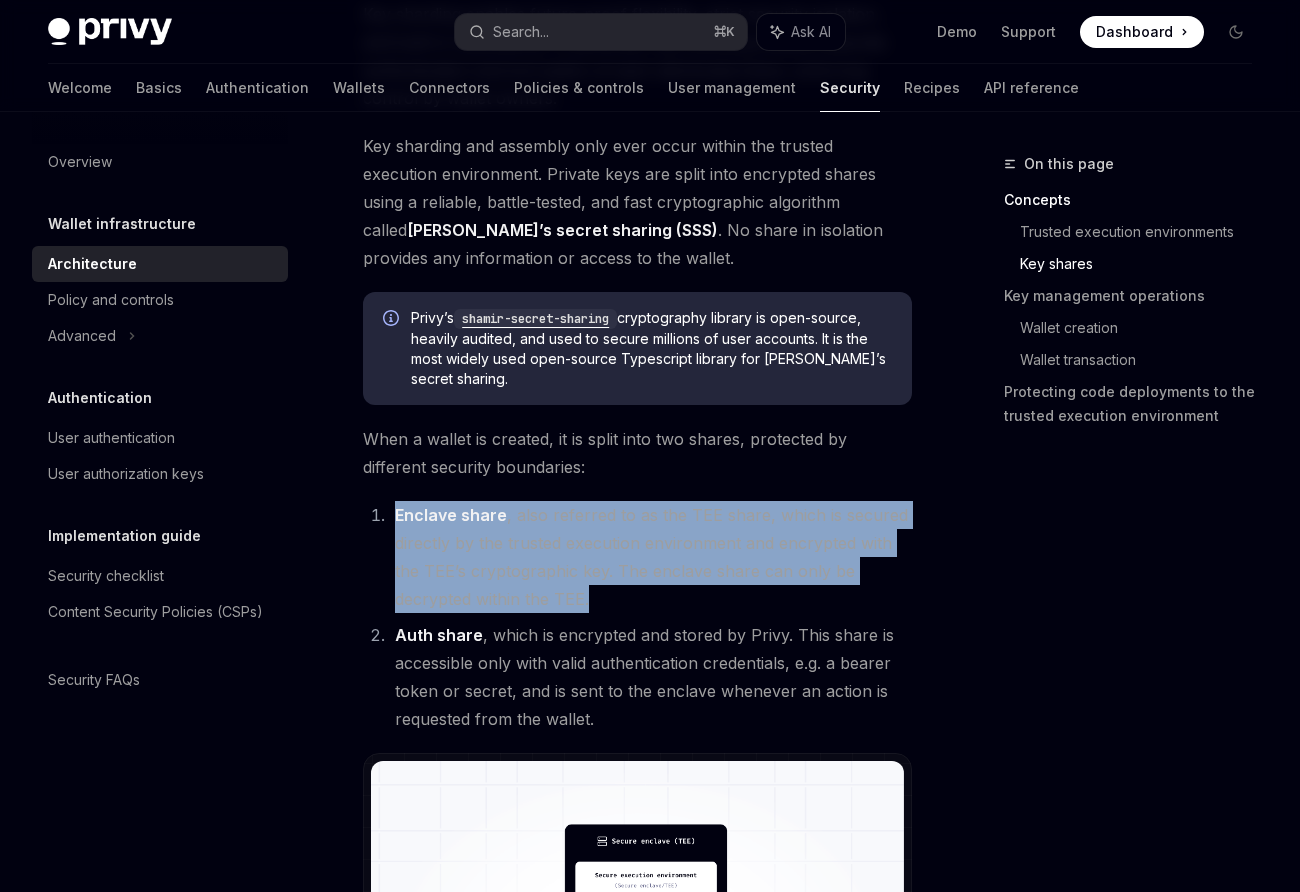 drag, startPoint x: 389, startPoint y: 483, endPoint x: 684, endPoint y: 572, distance: 308.1331 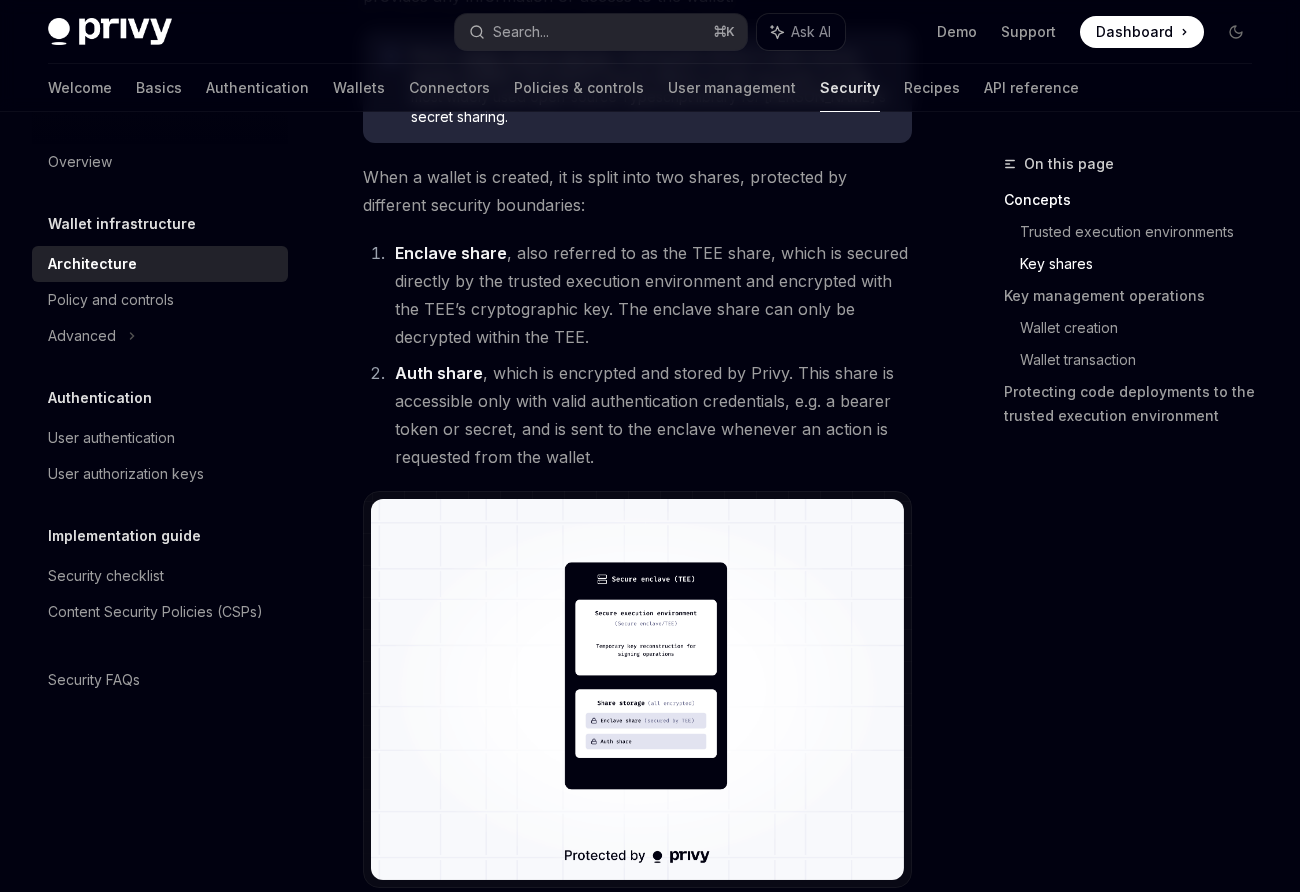scroll, scrollTop: 1595, scrollLeft: 0, axis: vertical 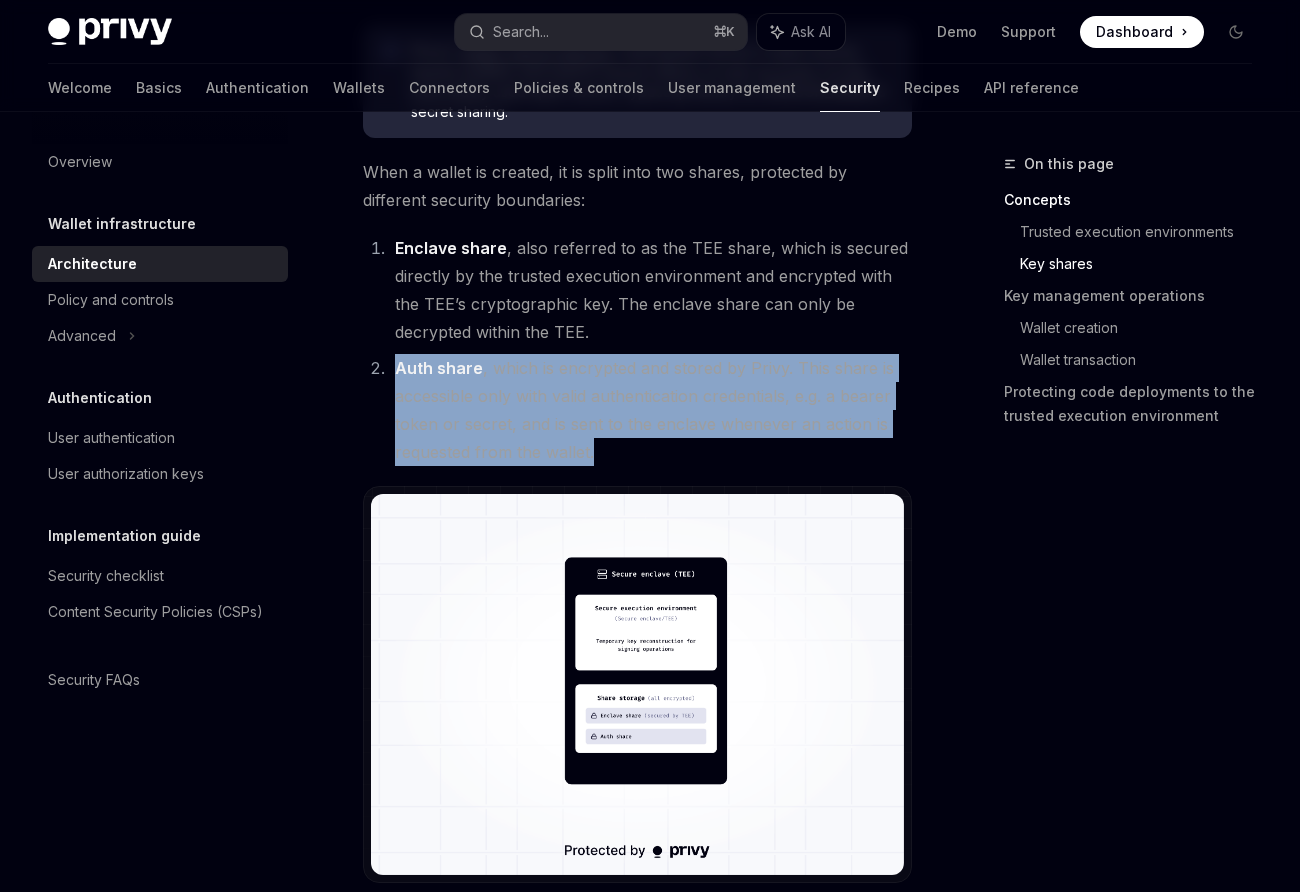 drag, startPoint x: 388, startPoint y: 337, endPoint x: 610, endPoint y: 433, distance: 241.86774 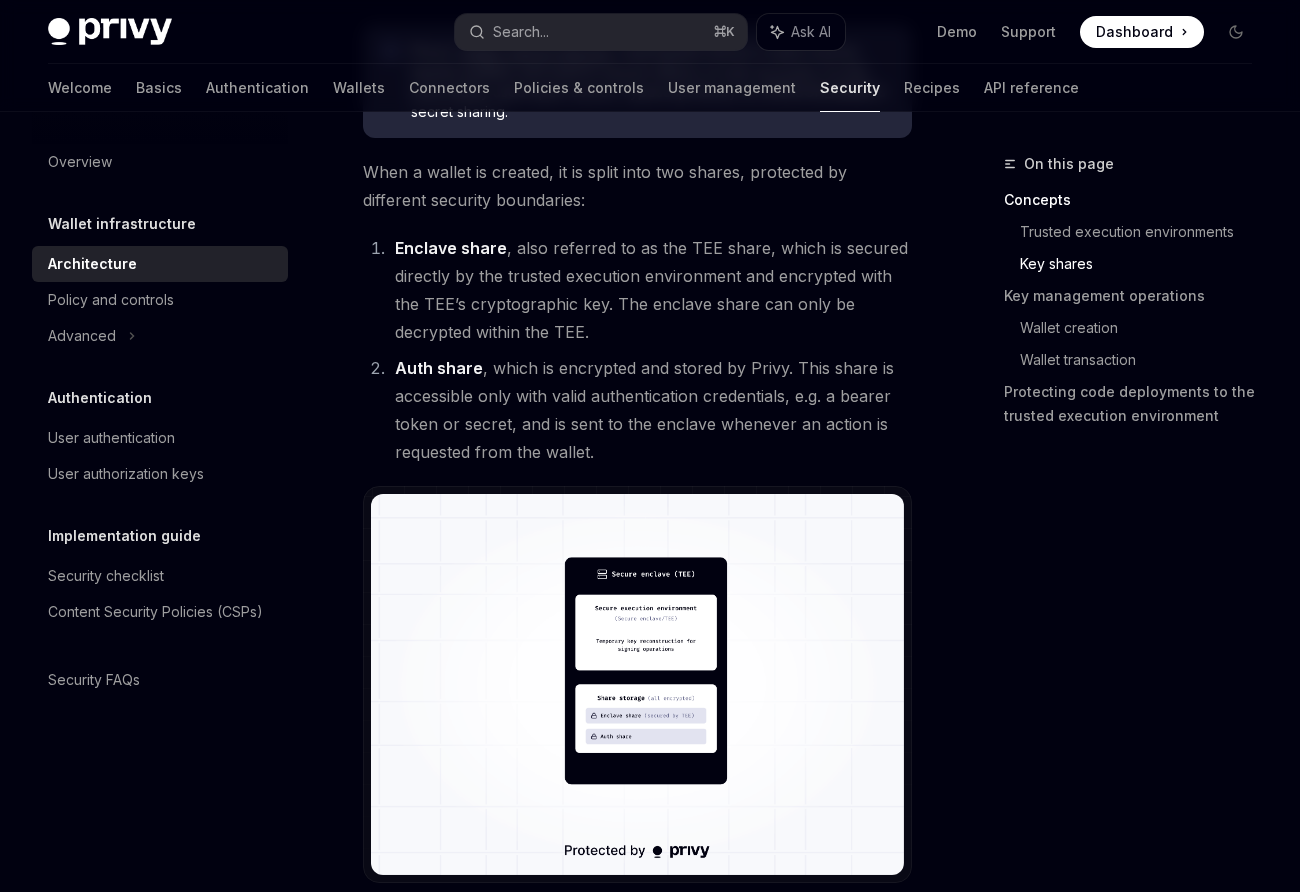click on "Auth share , which is encrypted and stored by Privy. This share is accessible only with valid authentication credentials, e.g. a bearer token or secret, and is sent to the enclave whenever an action is requested from the wallet." at bounding box center (650, 410) 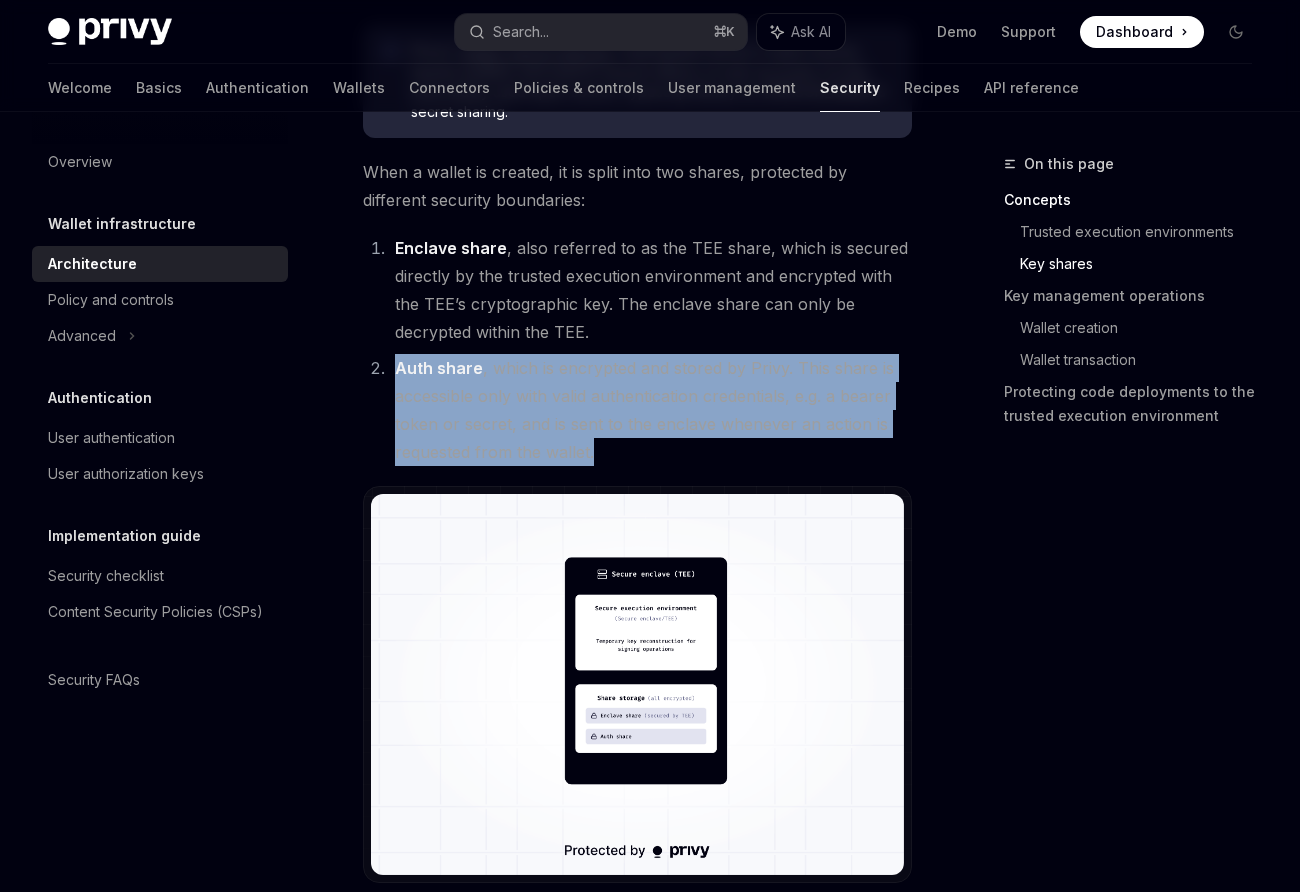 click on "Auth share , which is encrypted and stored by Privy. This share is accessible only with valid authentication credentials, e.g. a bearer token or secret, and is sent to the enclave whenever an action is requested from the wallet." at bounding box center (650, 410) 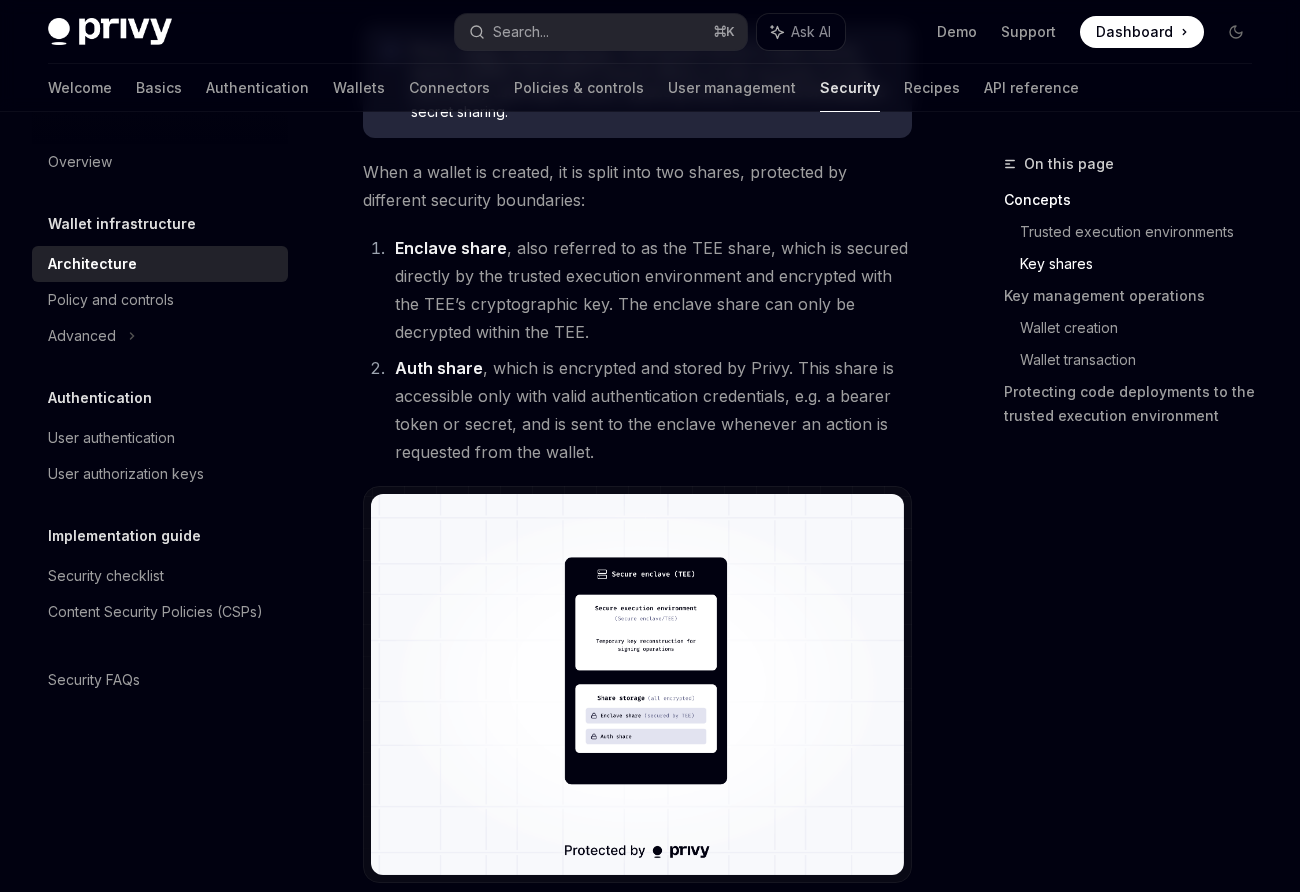 click on "Enclave share , also referred to as the TEE share, which is secured directly by the trusted execution environment and encrypted with the TEE’s cryptographic key. The enclave share can only be decrypted within the TEE." at bounding box center (650, 290) 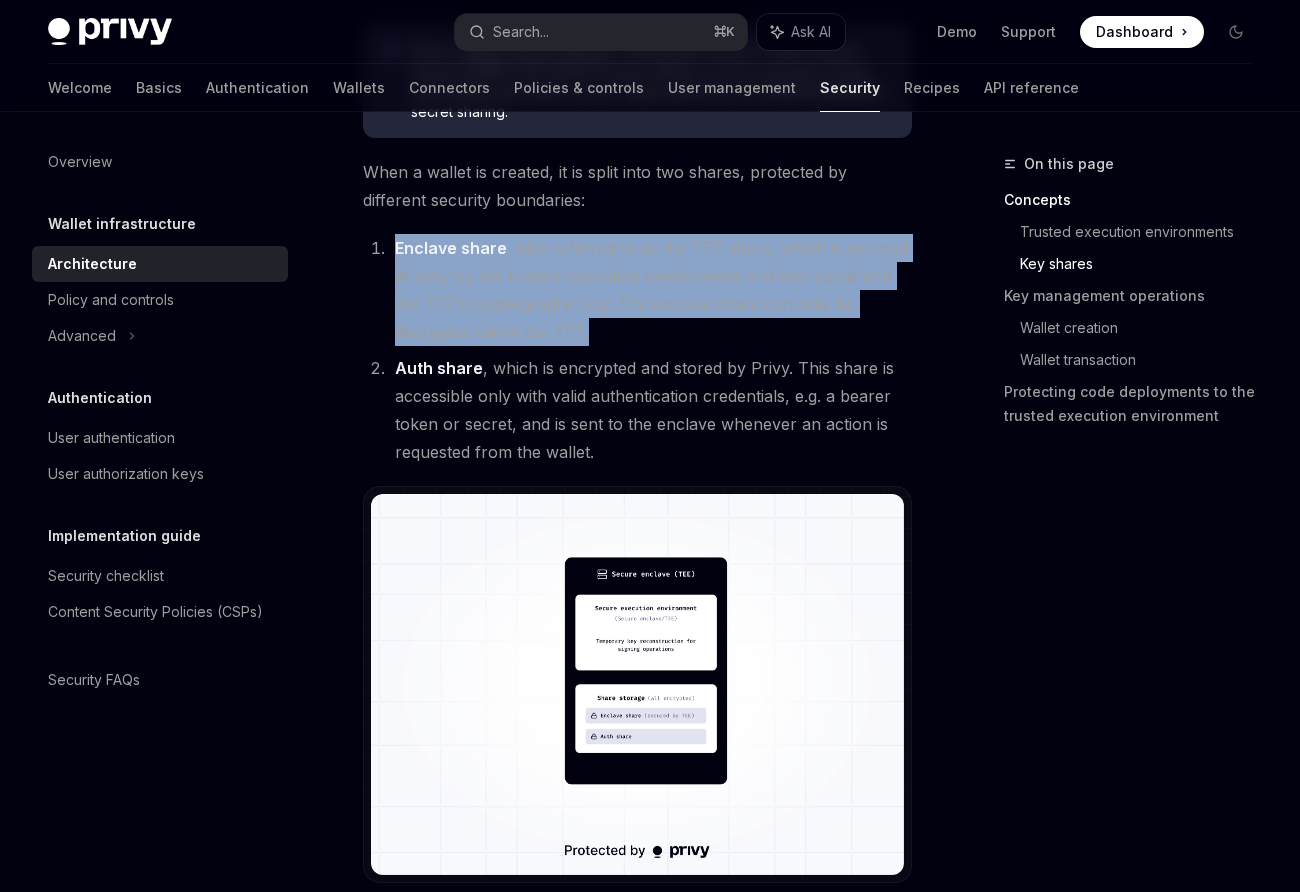 click on "Enclave share , also referred to as the TEE share, which is secured directly by the trusted execution environment and encrypted with the TEE’s cryptographic key. The enclave share can only be decrypted within the TEE." at bounding box center (650, 290) 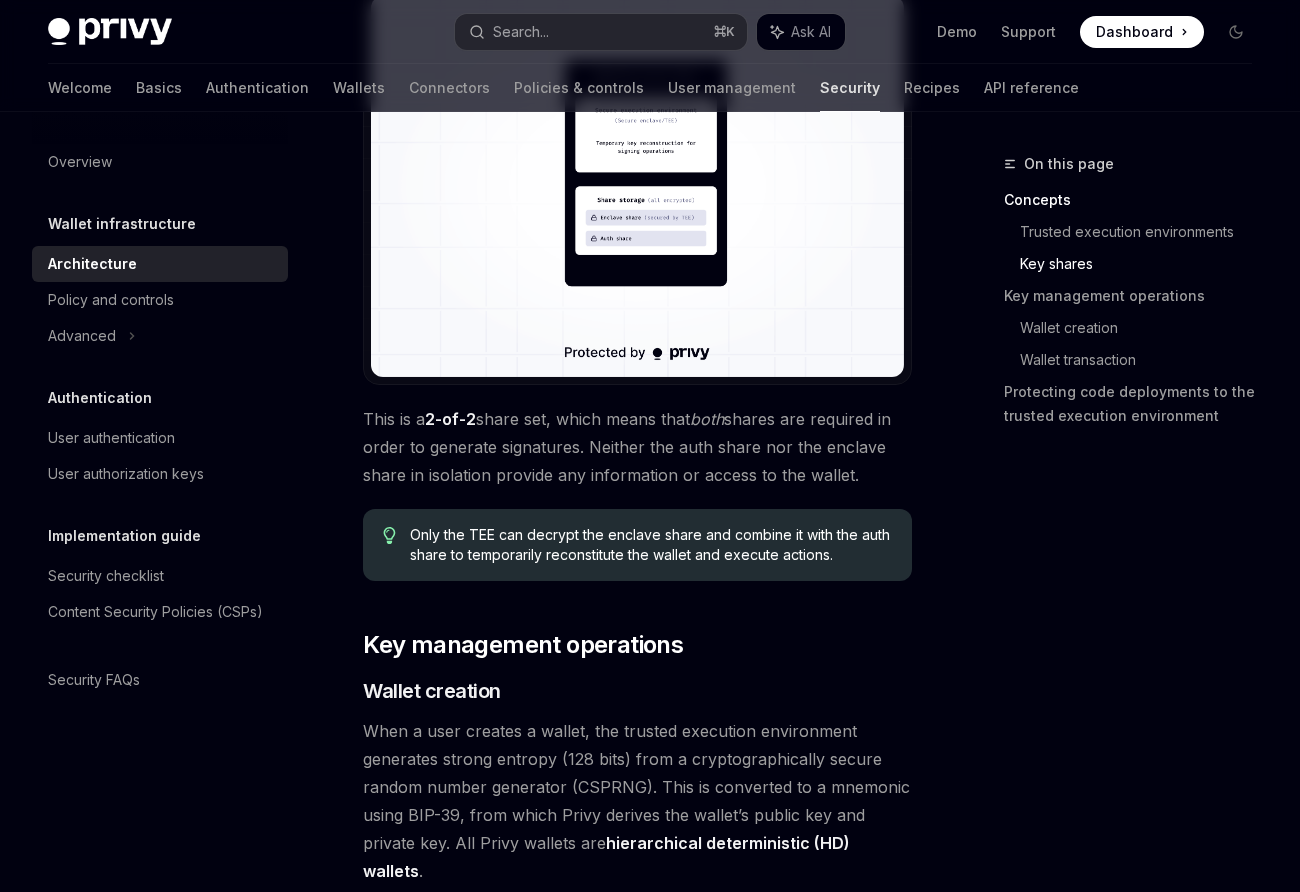 scroll, scrollTop: 2227, scrollLeft: 0, axis: vertical 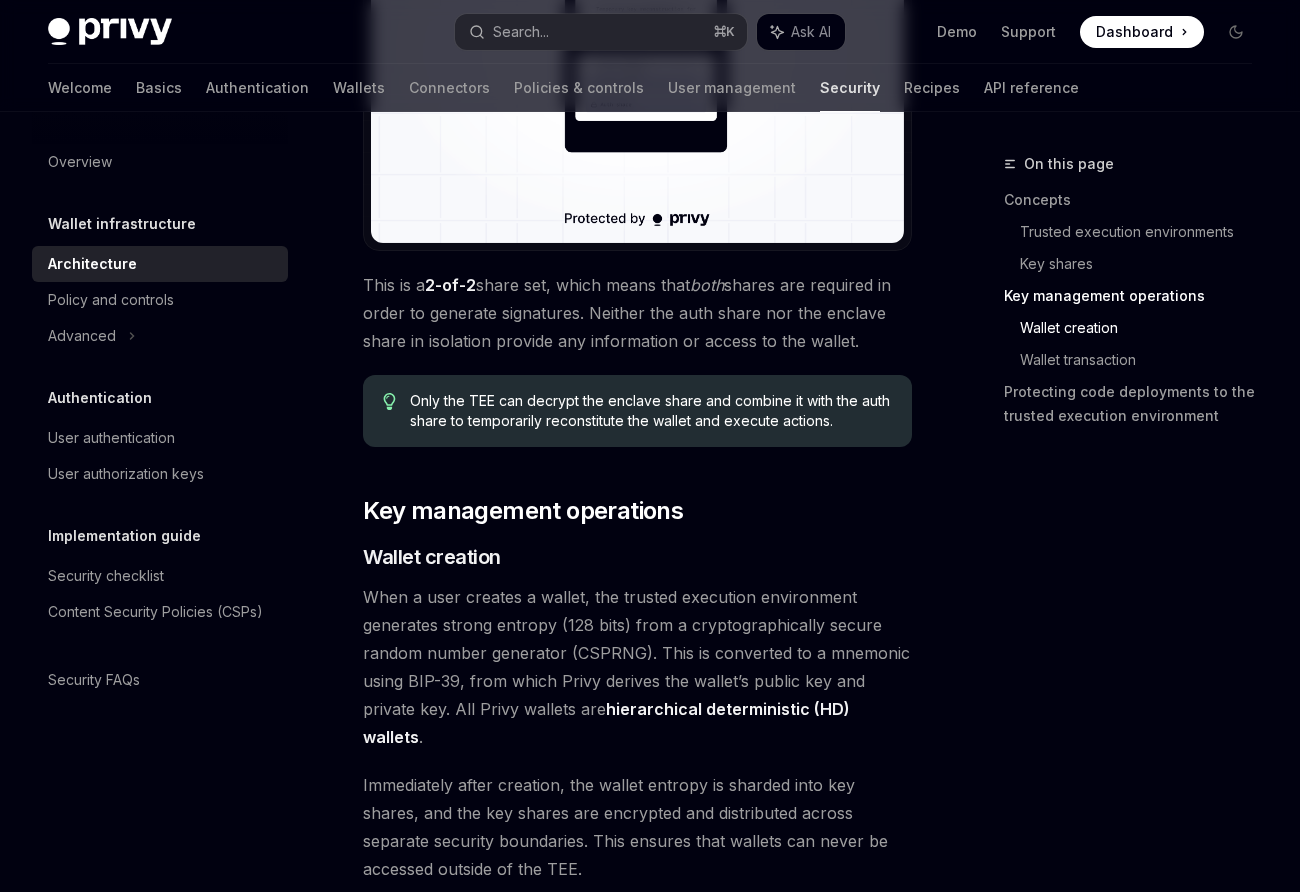 click on "Only the TEE can decrypt the enclave share and combine it with the auth share to temporarily
reconstitute the wallet and execute actions." at bounding box center (651, 411) 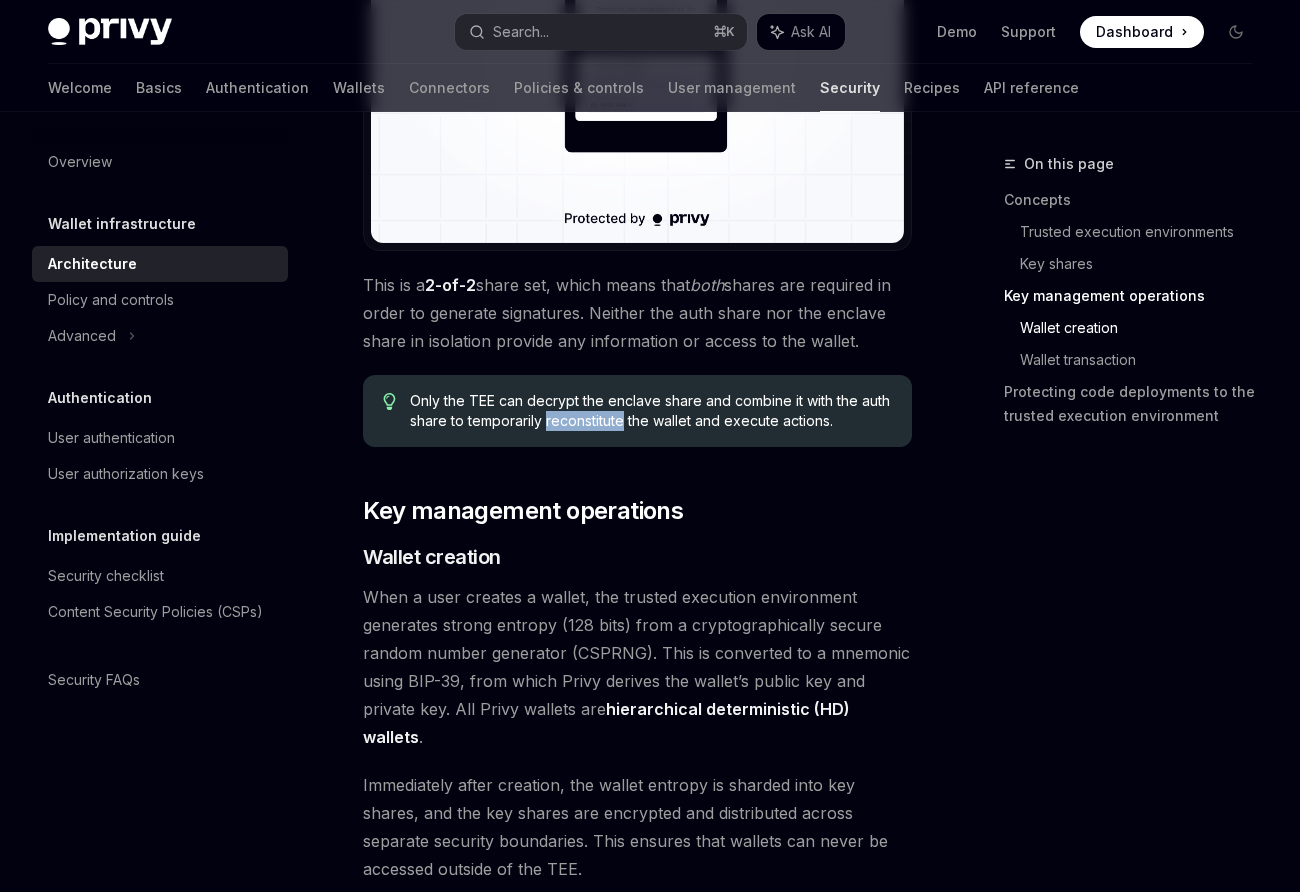 click on "Only the TEE can decrypt the enclave share and combine it with the auth share to temporarily
reconstitute the wallet and execute actions." at bounding box center (651, 411) 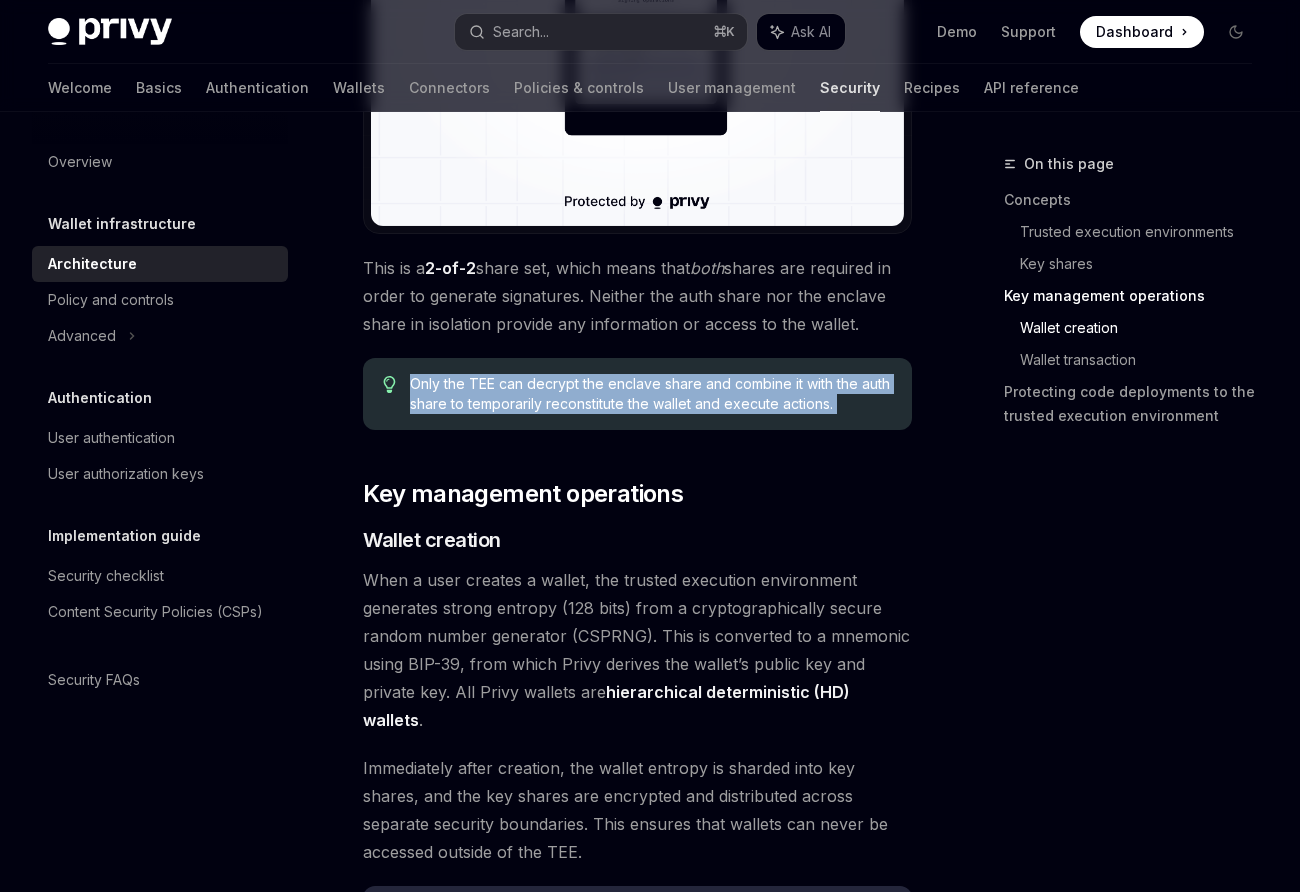 scroll, scrollTop: 2248, scrollLeft: 0, axis: vertical 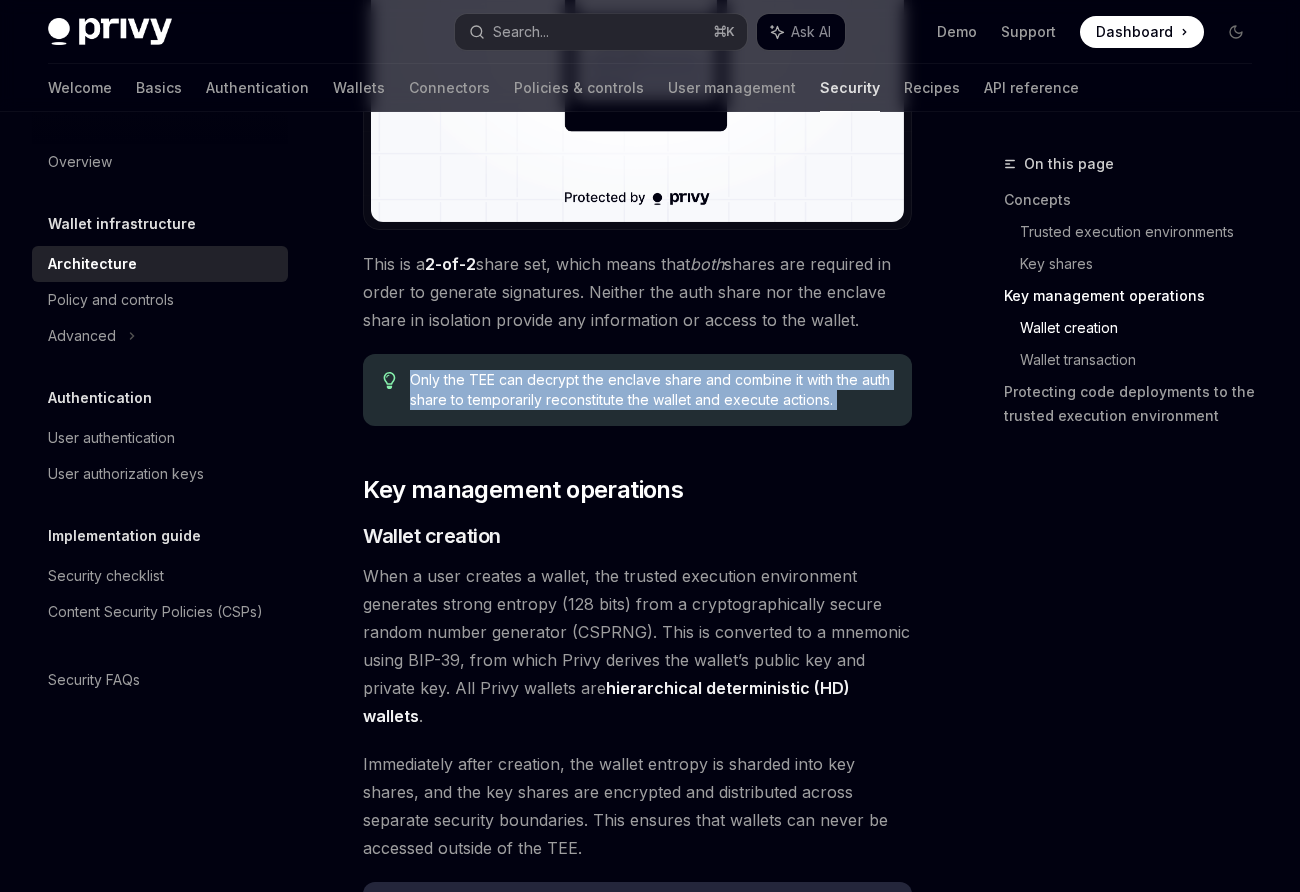 click on "When a user creates a wallet, the trusted execution environment generates strong entropy (128 bits) from a cryptographically secure random number generator (CSPRNG). This is converted to a mnemonic using BIP-39, from which Privy derives the wallet’s public key and private key. All Privy wallets are  hierarchical deterministic (HD) wallets ." at bounding box center (637, 646) 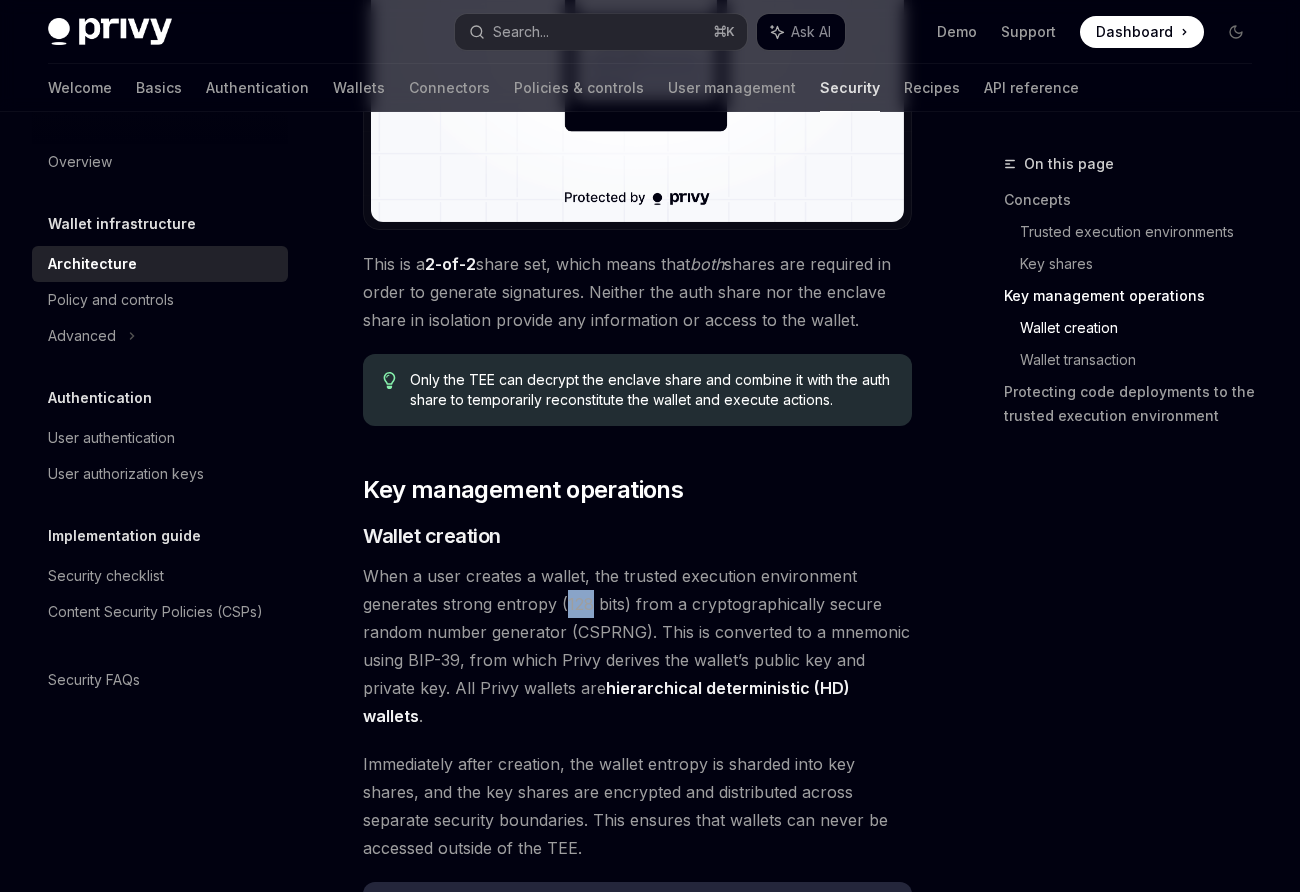 click on "When a user creates a wallet, the trusted execution environment generates strong entropy (128 bits) from a cryptographically secure random number generator (CSPRNG). This is converted to a mnemonic using BIP-39, from which Privy derives the wallet’s public key and private key. All Privy wallets are  hierarchical deterministic (HD) wallets ." at bounding box center (637, 646) 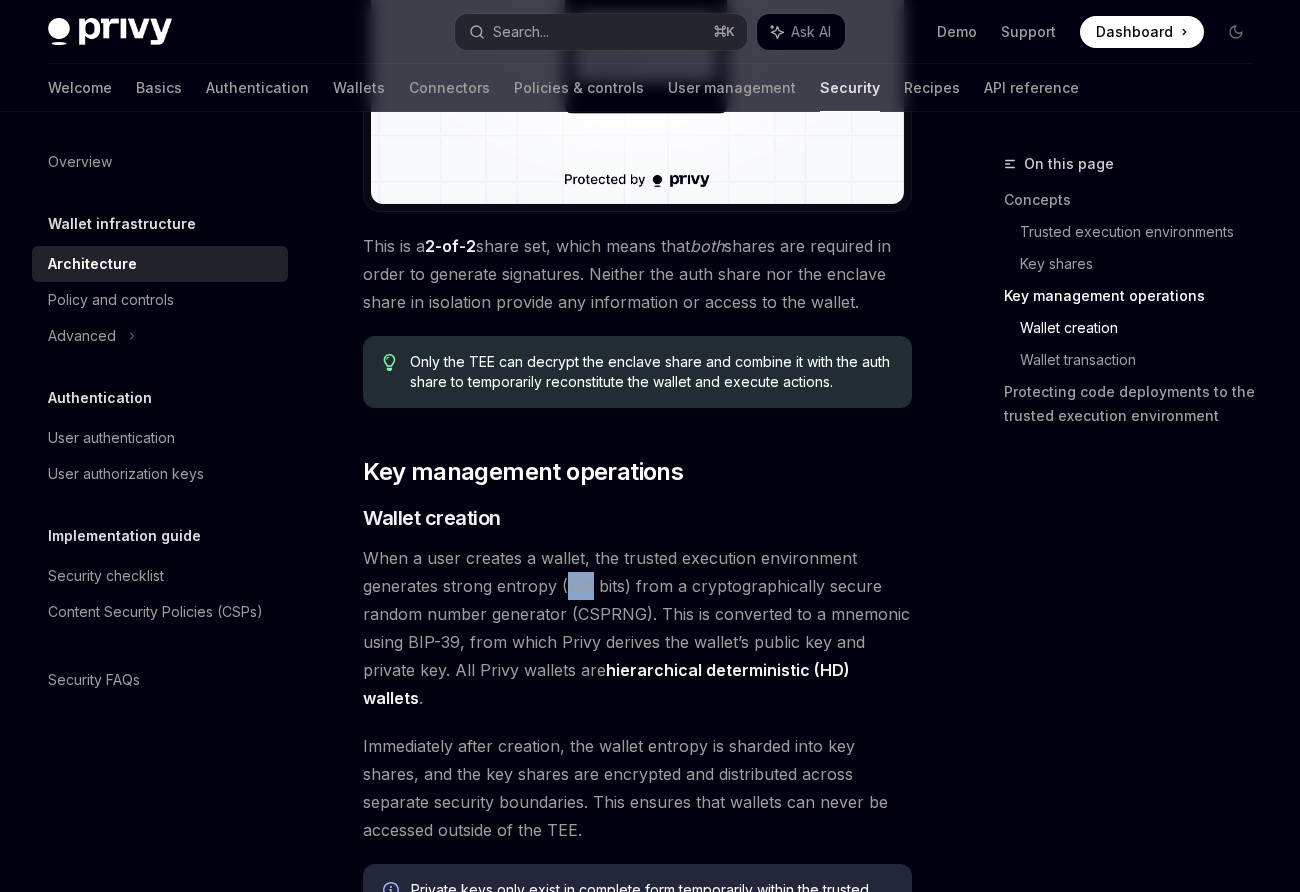 click on "When a user creates a wallet, the trusted execution environment generates strong entropy (128 bits) from a cryptographically secure random number generator (CSPRNG). This is converted to a mnemonic using BIP-39, from which Privy derives the wallet’s public key and private key. All Privy wallets are  hierarchical deterministic (HD) wallets ." at bounding box center [637, 628] 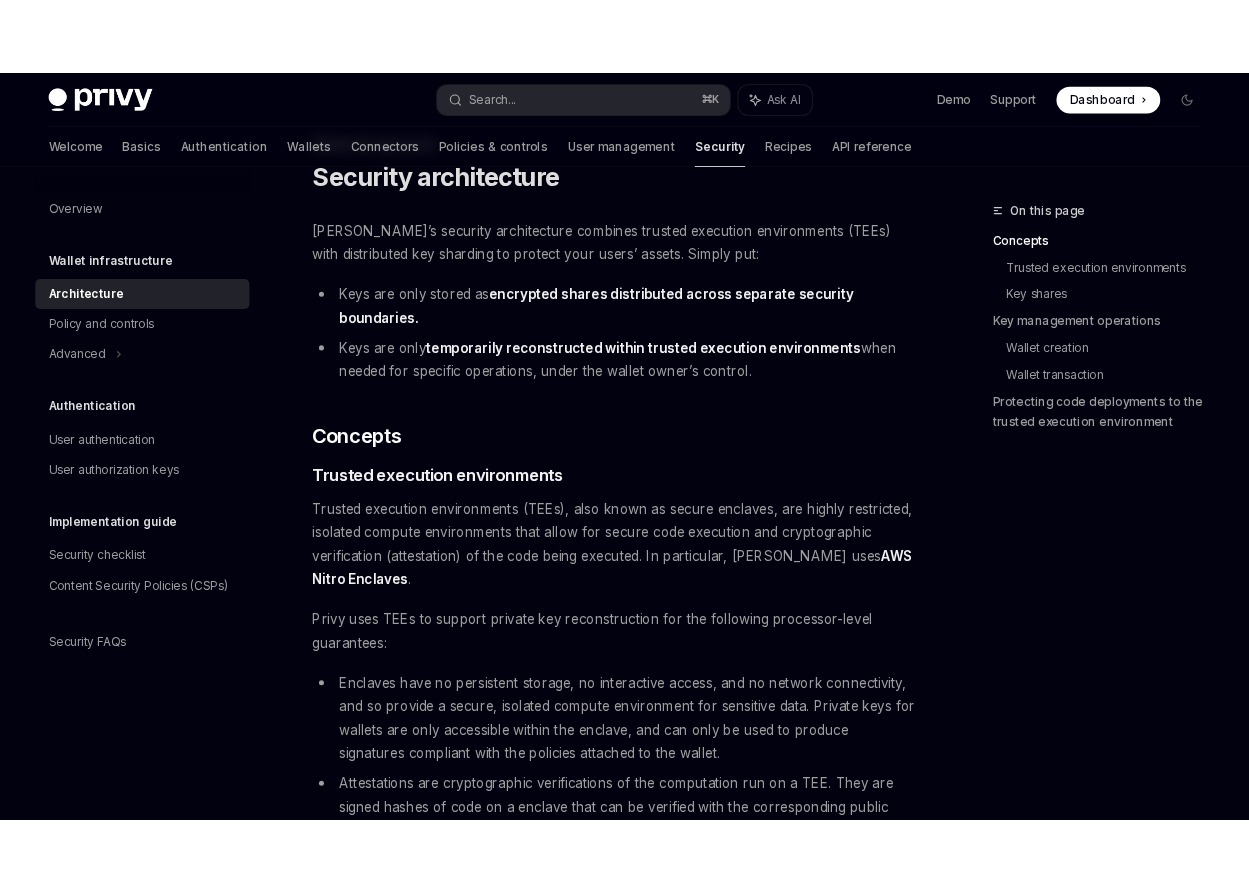 scroll, scrollTop: 0, scrollLeft: 0, axis: both 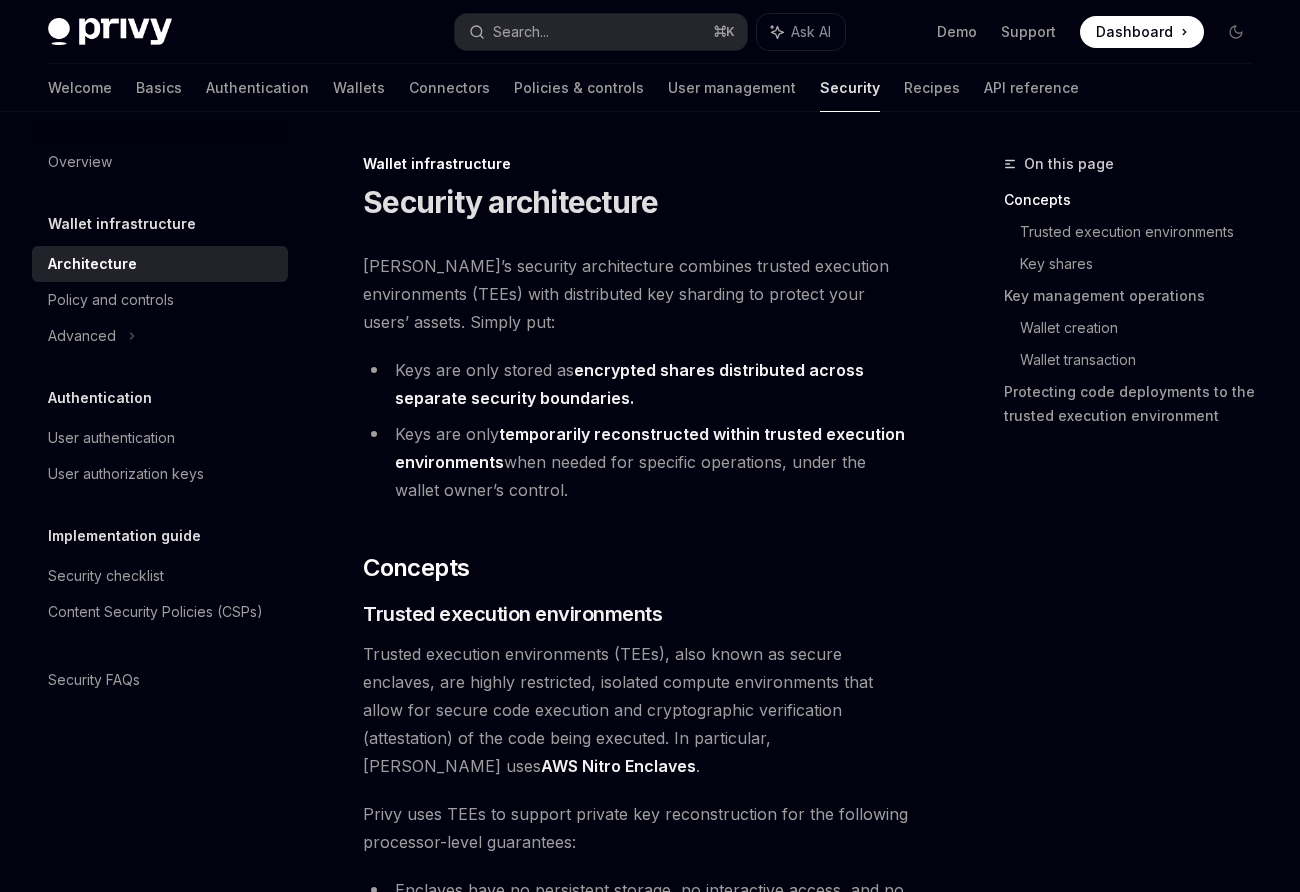 type on "*" 